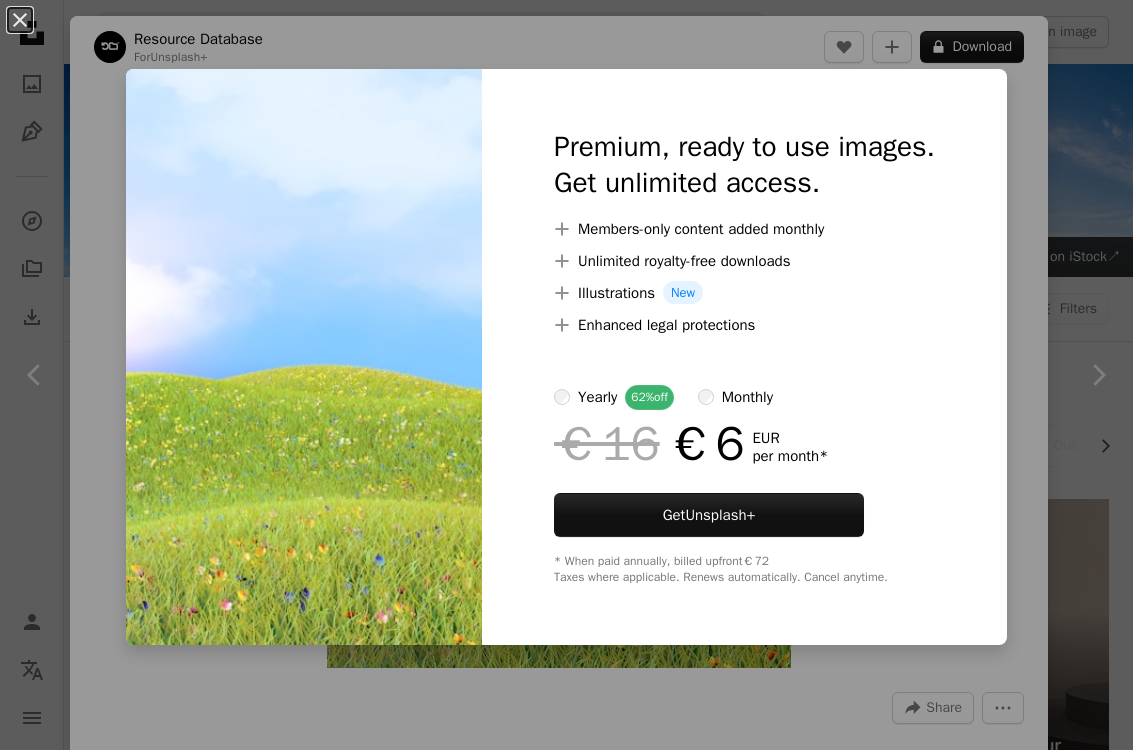 scroll, scrollTop: 1507, scrollLeft: 0, axis: vertical 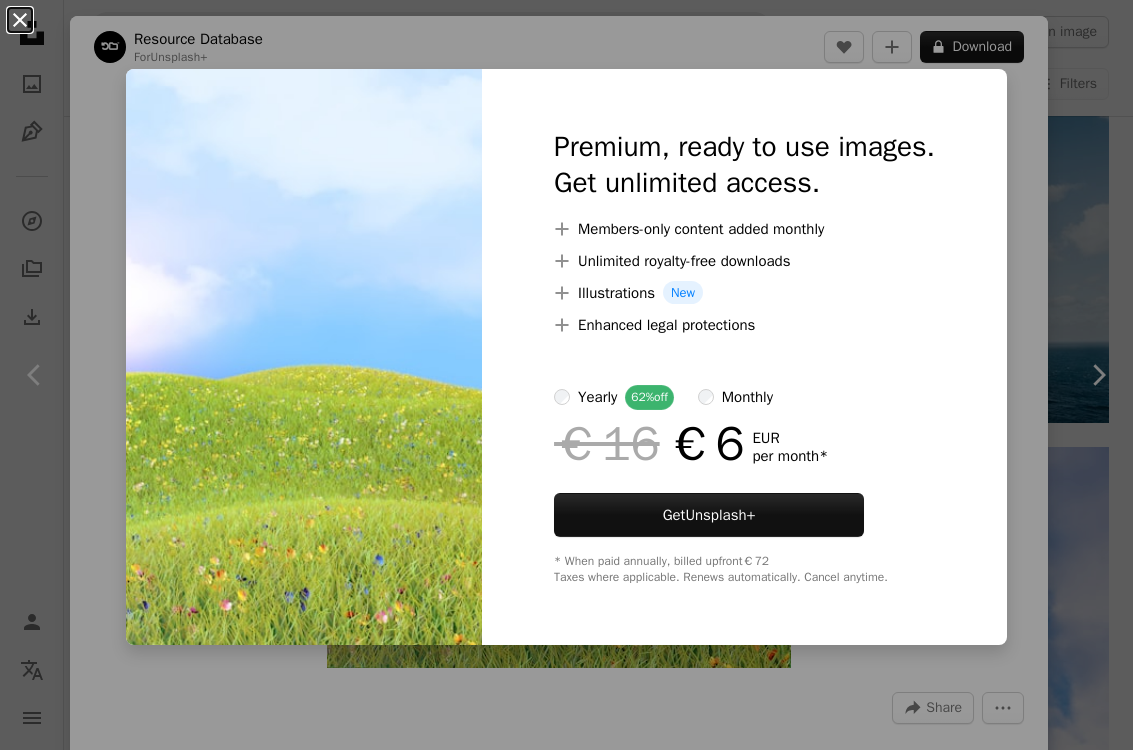 click on "An X shape" at bounding box center [20, 20] 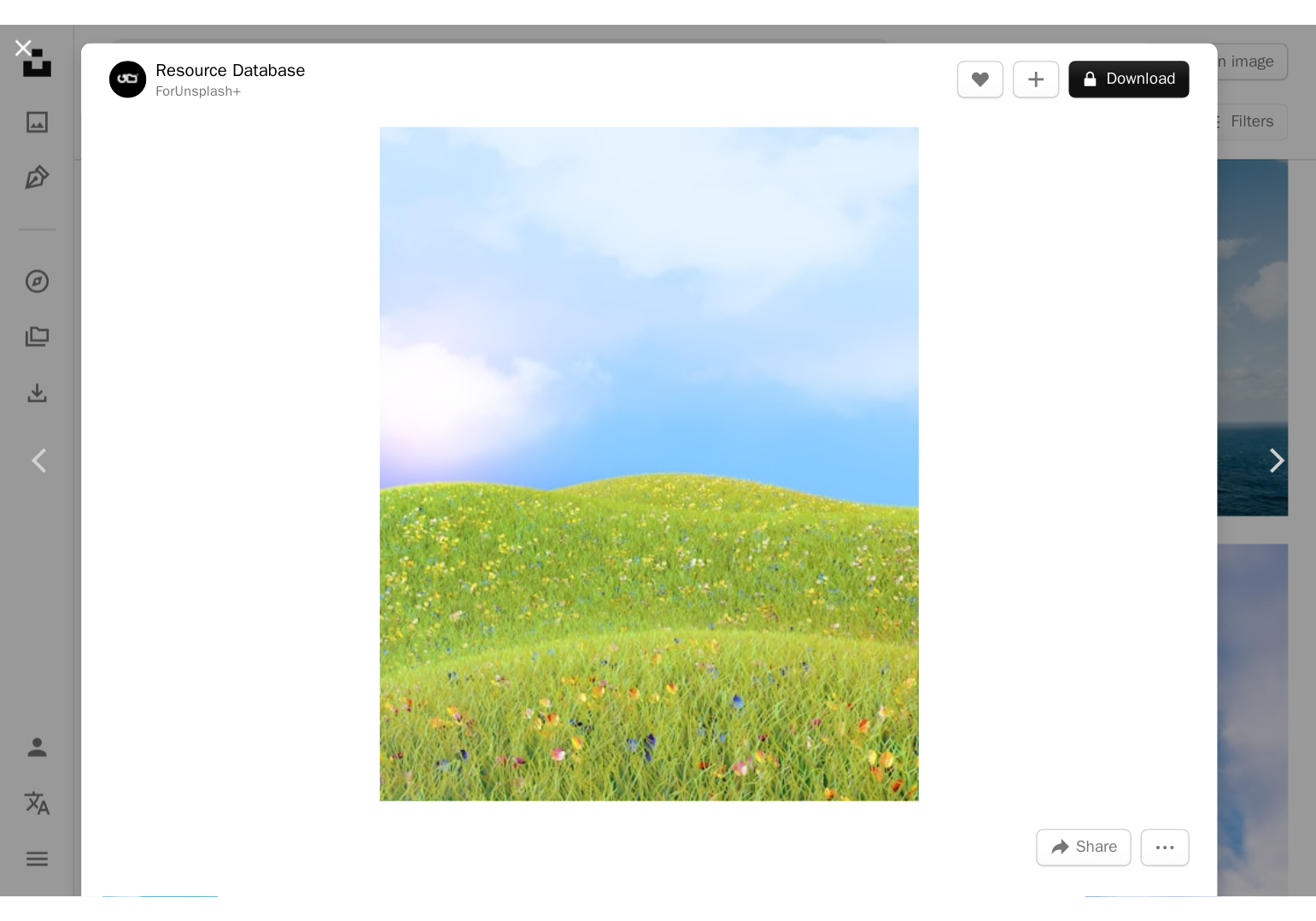 scroll, scrollTop: 1561, scrollLeft: 0, axis: vertical 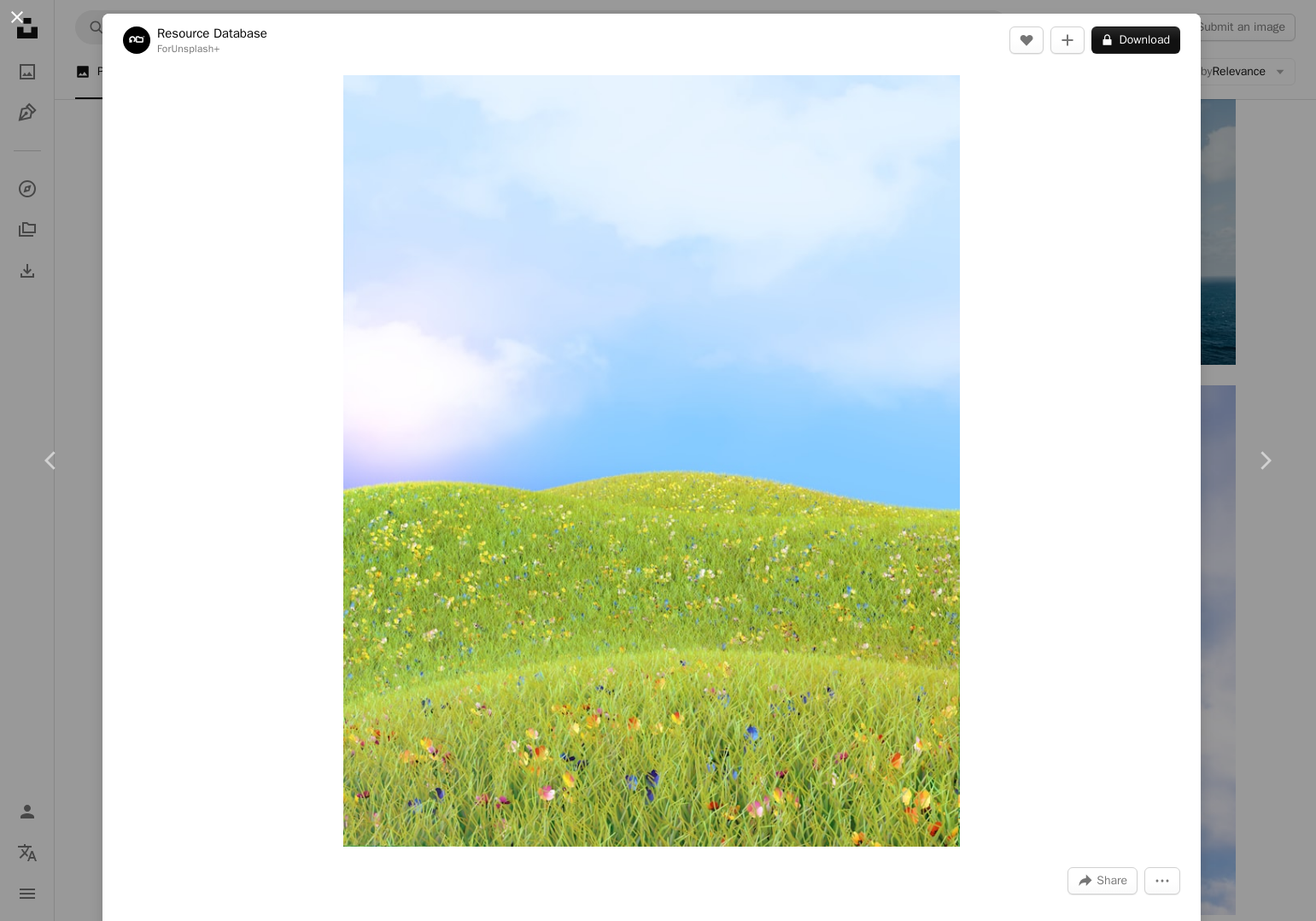 click on "An X shape" at bounding box center (17, 17) 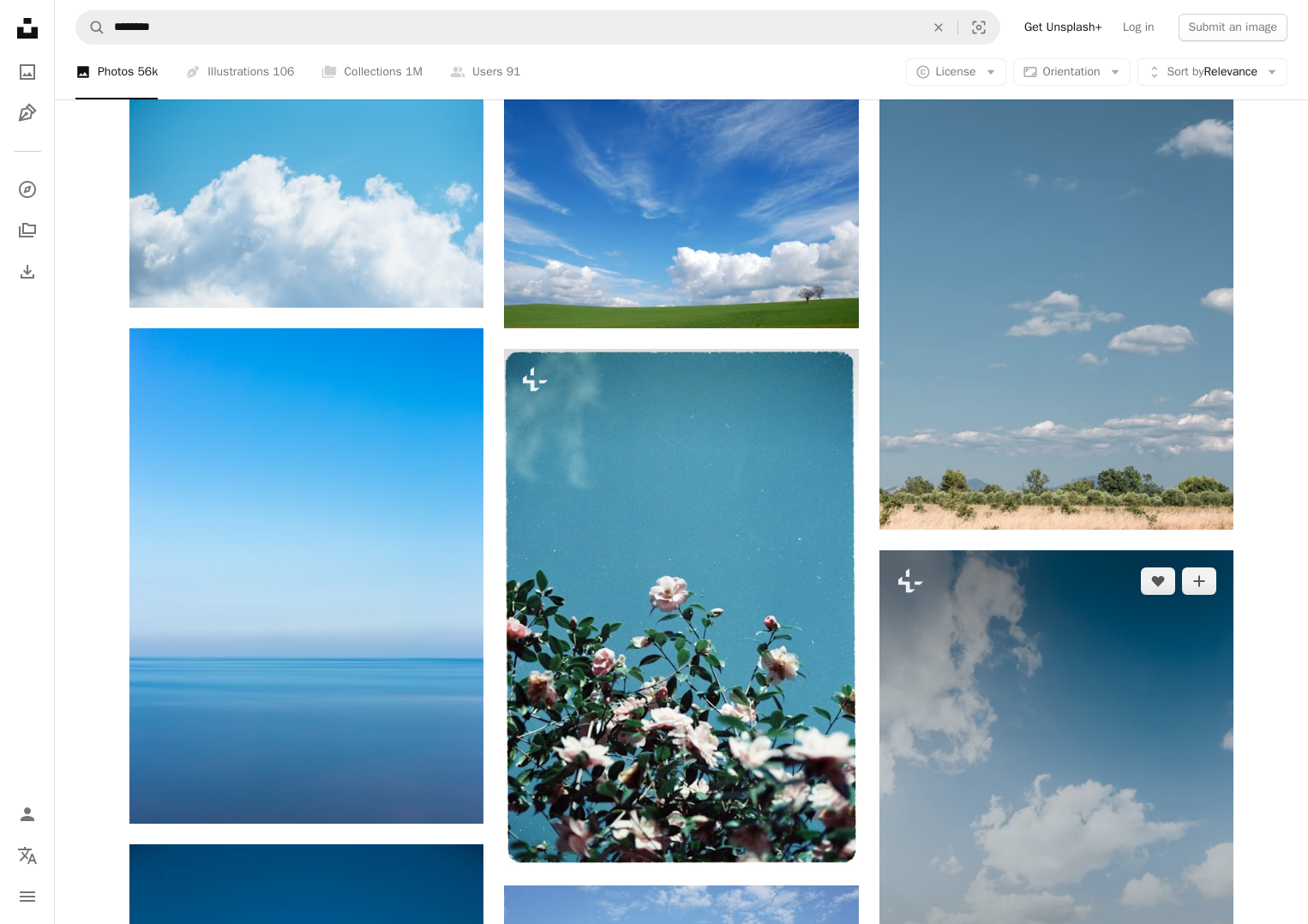 scroll, scrollTop: 440, scrollLeft: 0, axis: vertical 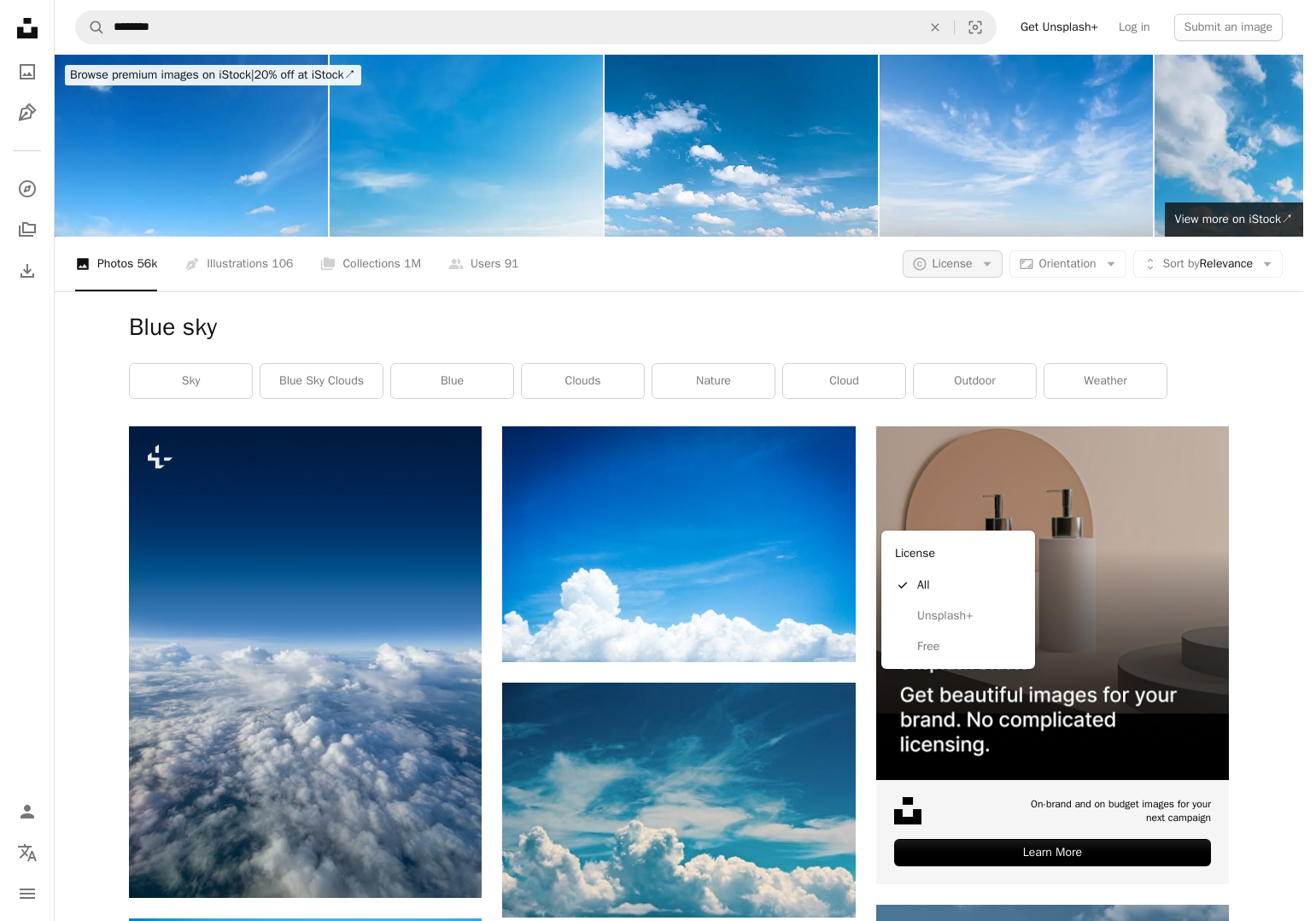 click on "Arrow down" 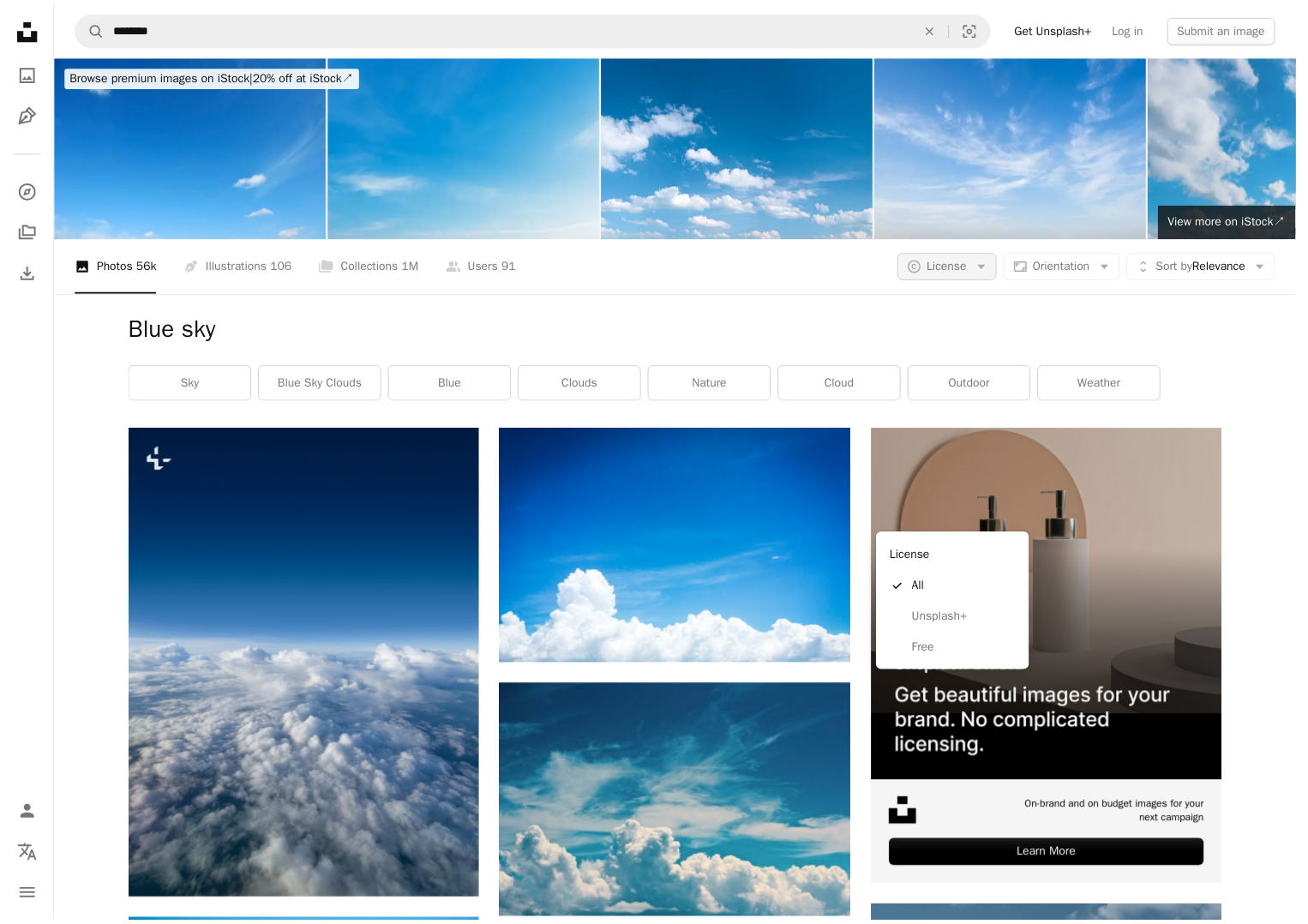 scroll, scrollTop: 440, scrollLeft: 0, axis: vertical 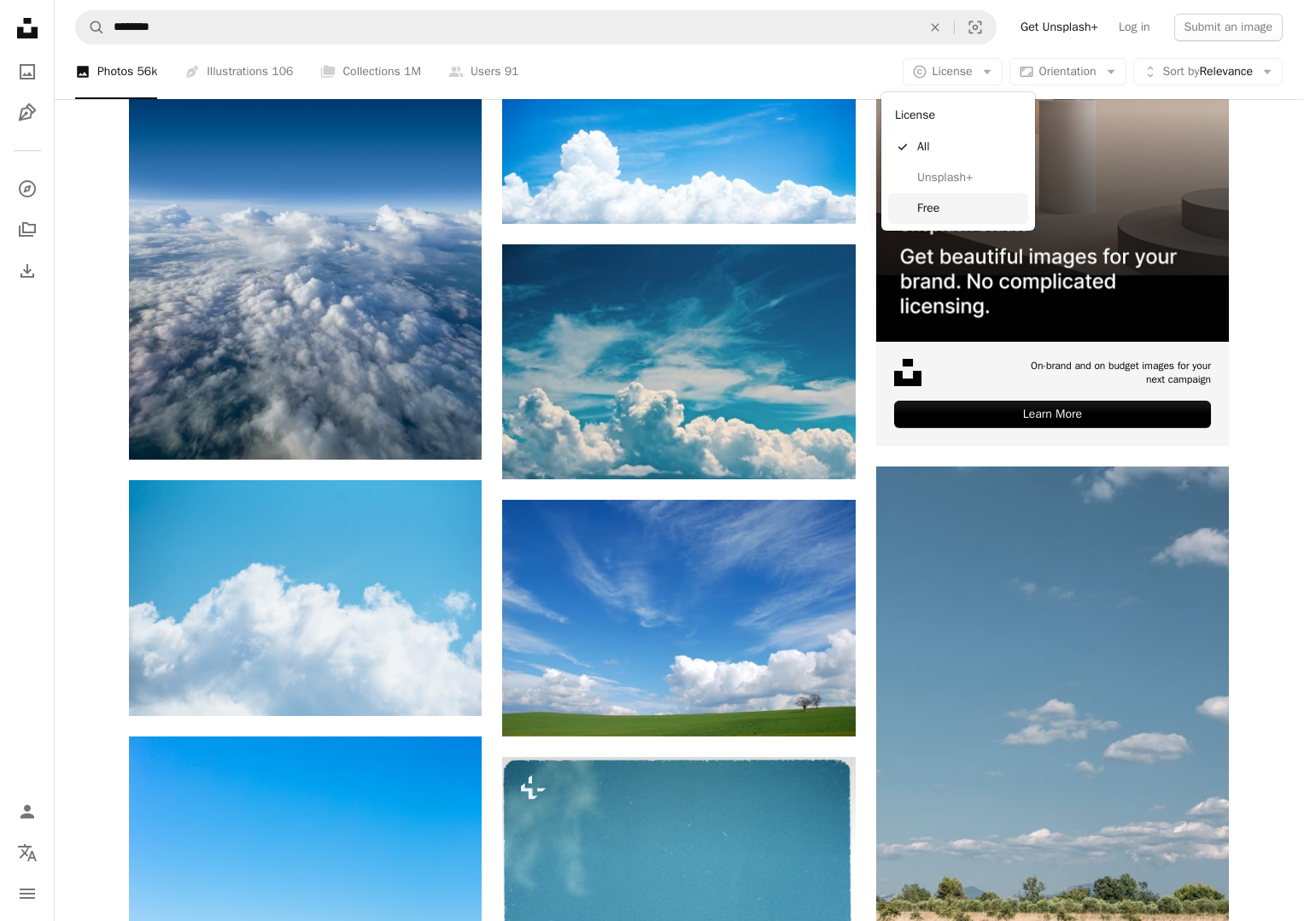click on "Free" at bounding box center (969, 208) 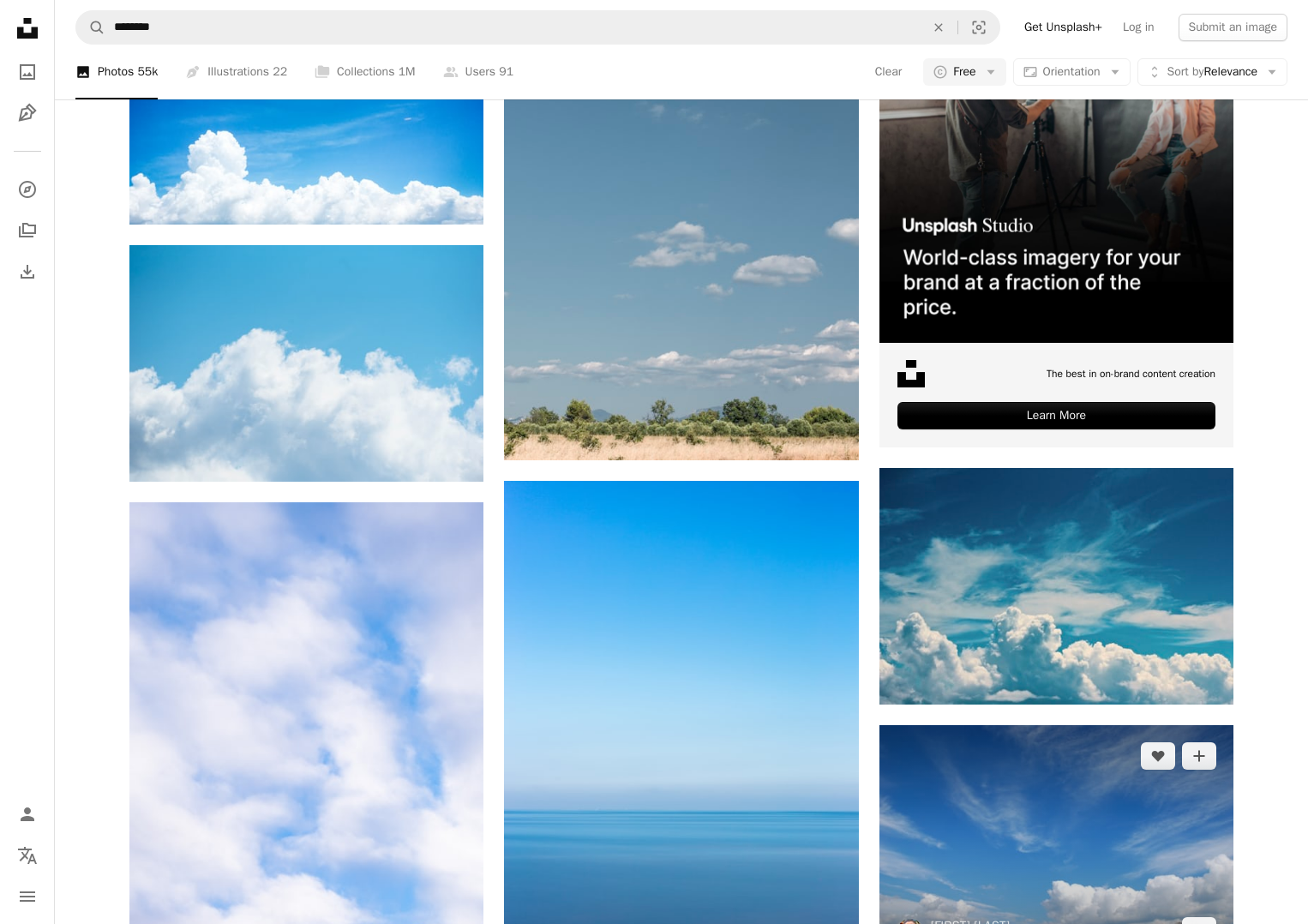 scroll, scrollTop: 417, scrollLeft: 0, axis: vertical 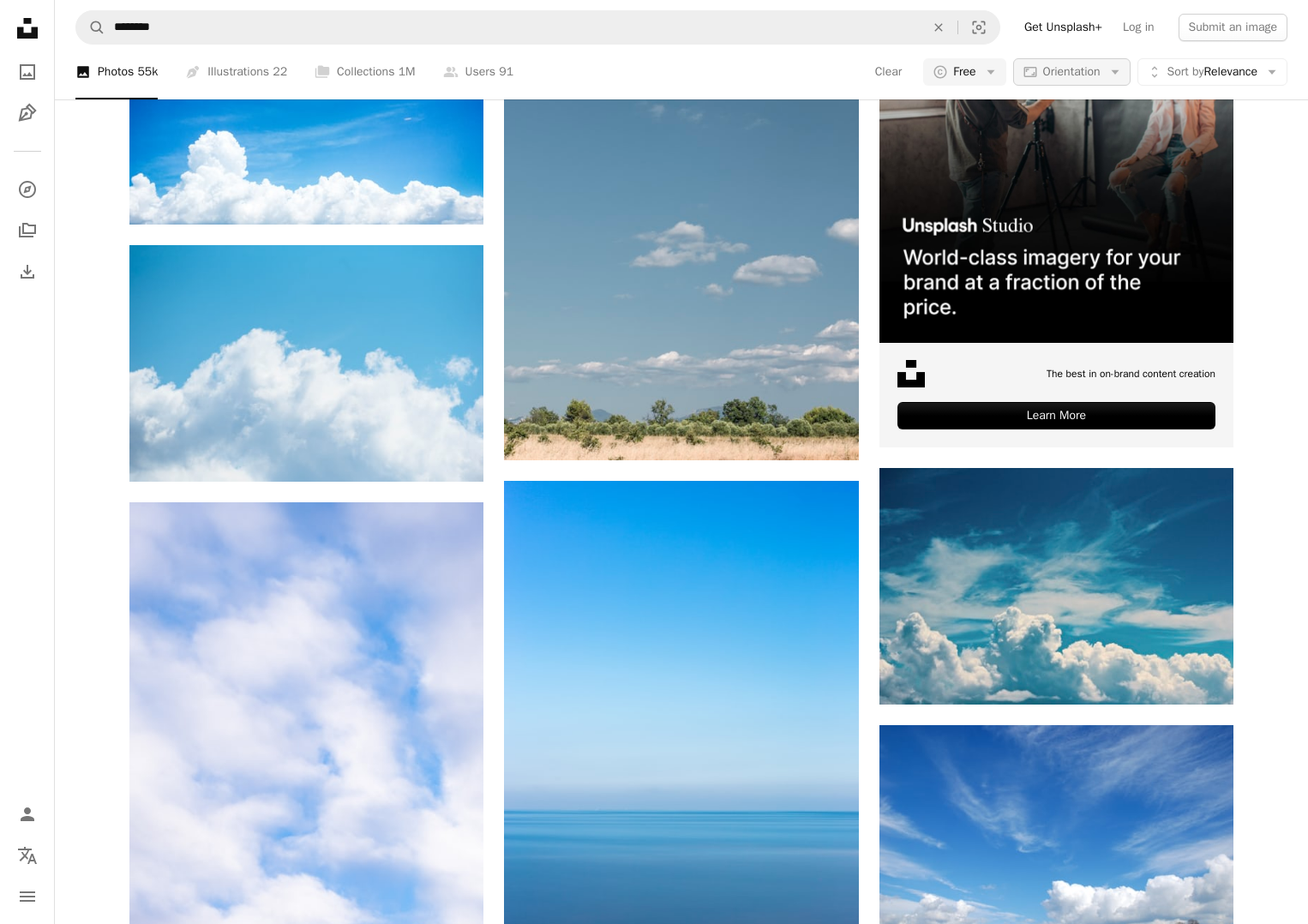 click on "Orientation" at bounding box center [1071, 71] 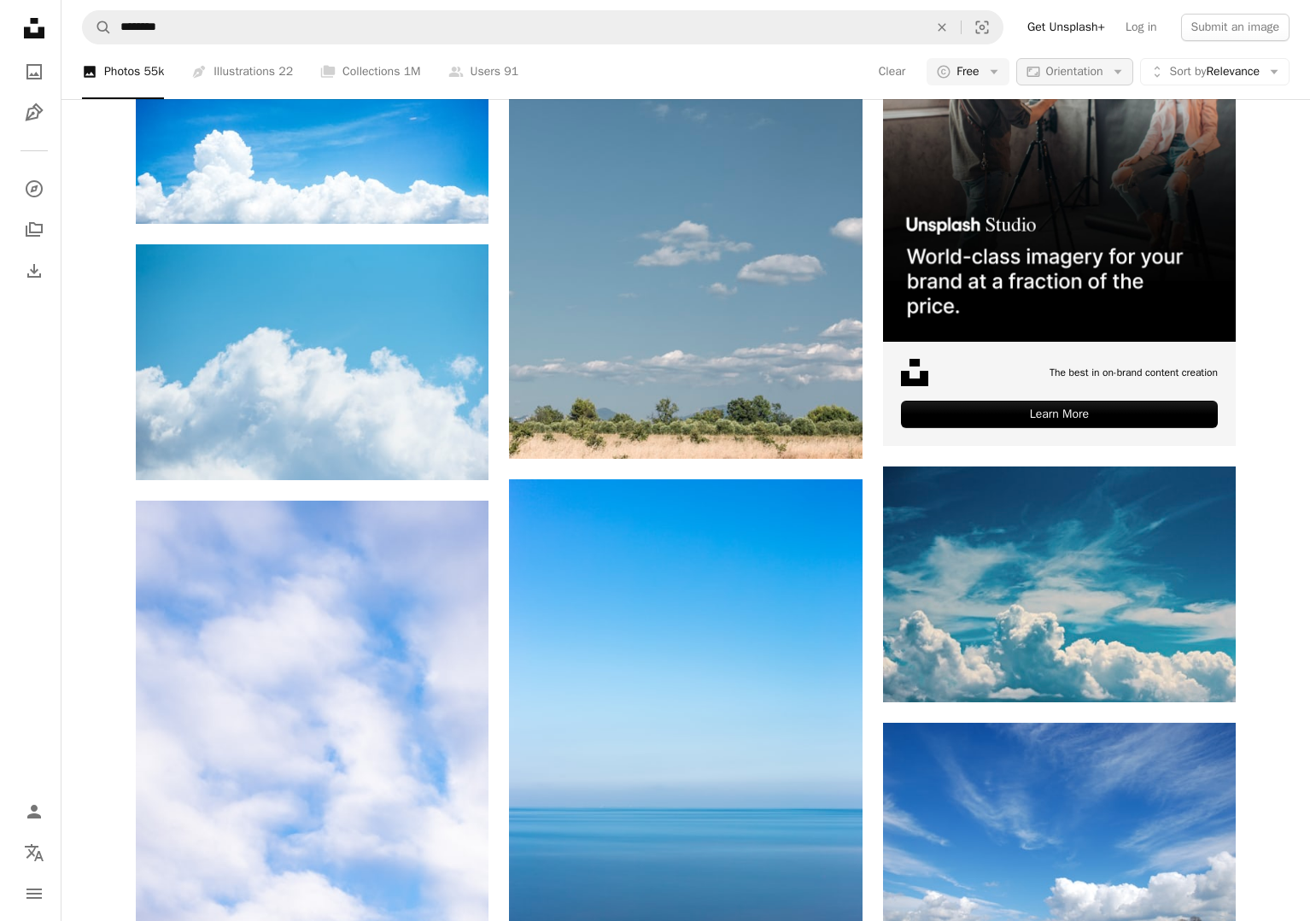 scroll, scrollTop: 0, scrollLeft: 0, axis: both 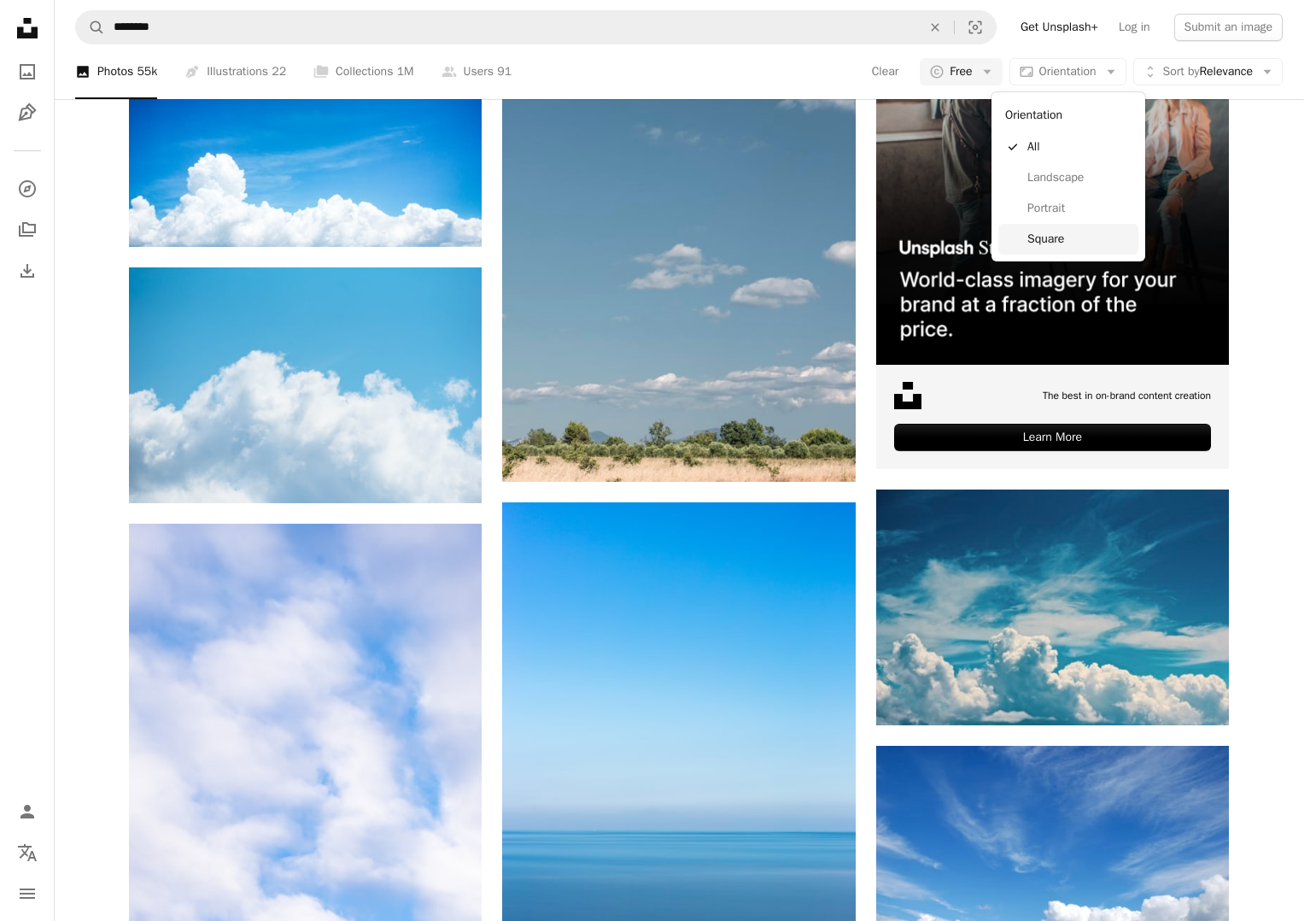 click on "Square" at bounding box center [1079, 239] 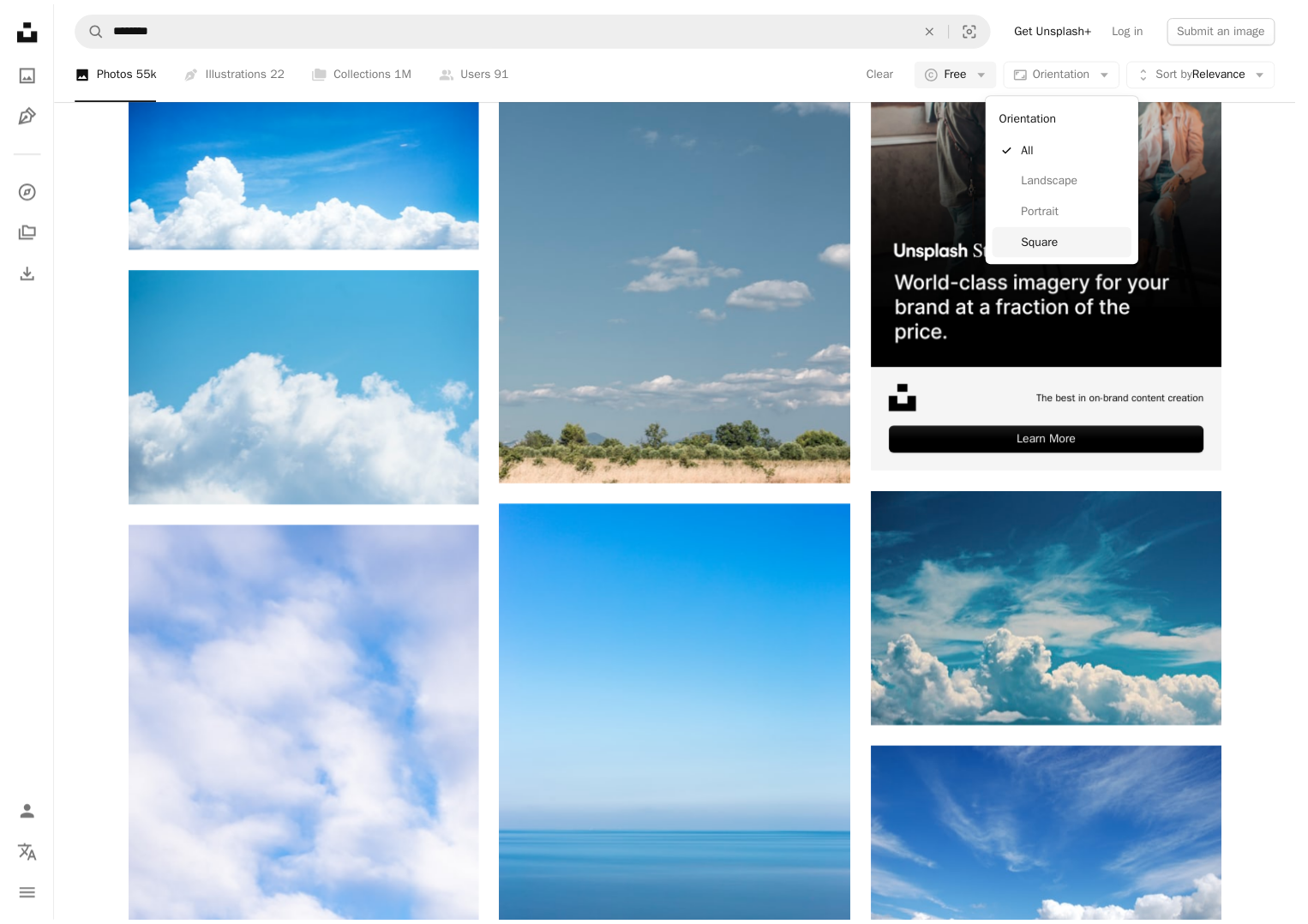 scroll, scrollTop: 0, scrollLeft: 0, axis: both 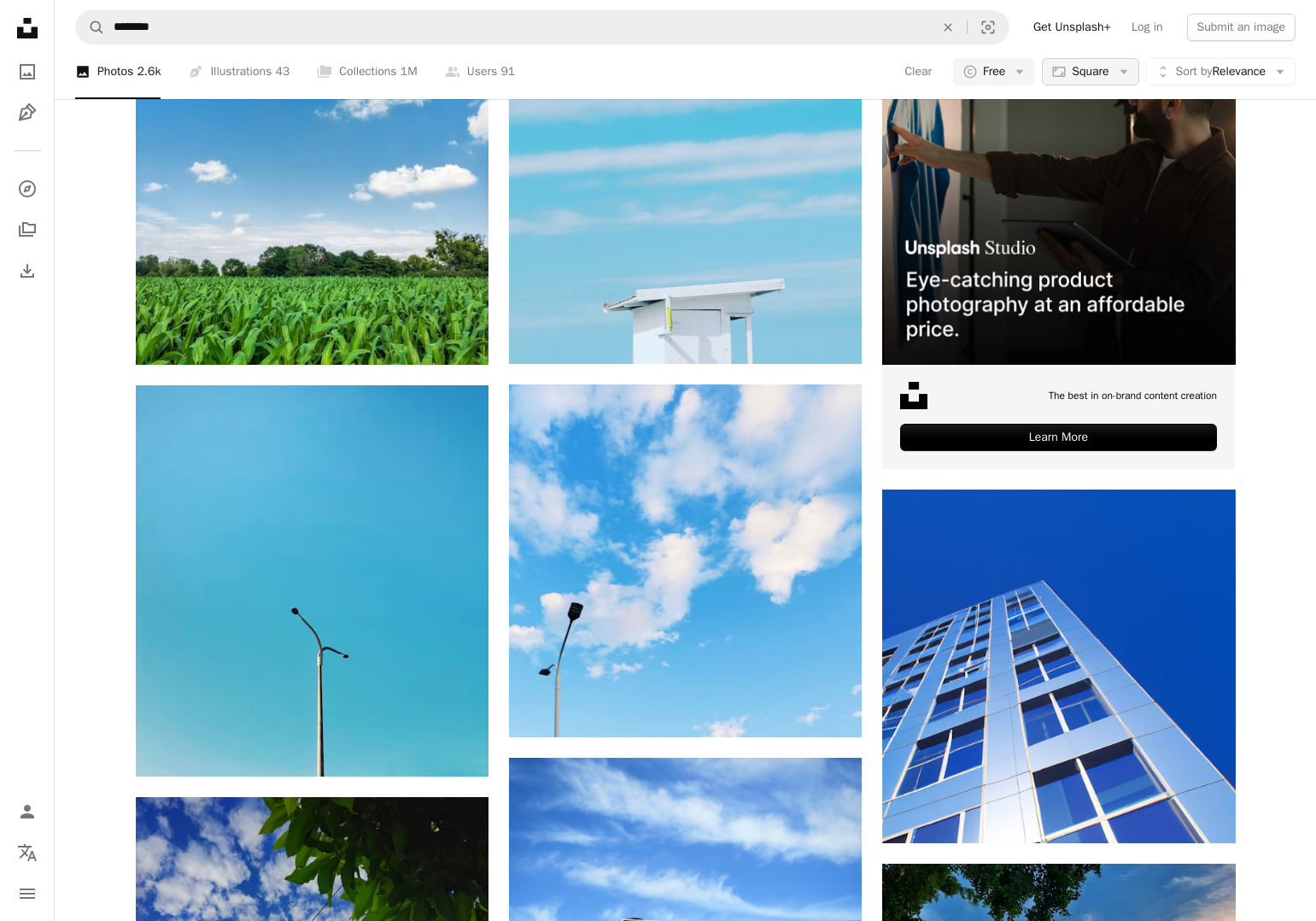 click 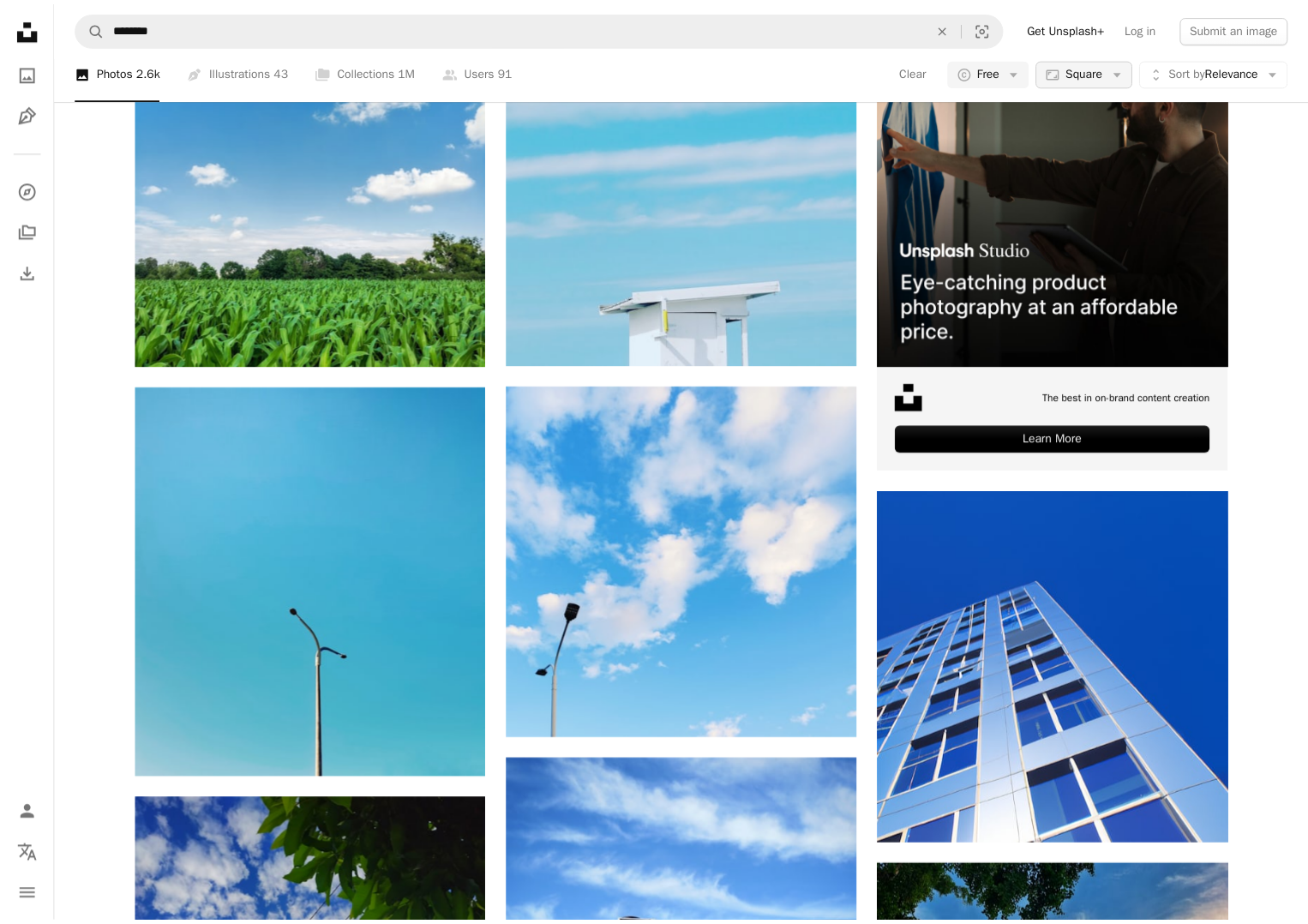 scroll, scrollTop: 1153, scrollLeft: 0, axis: vertical 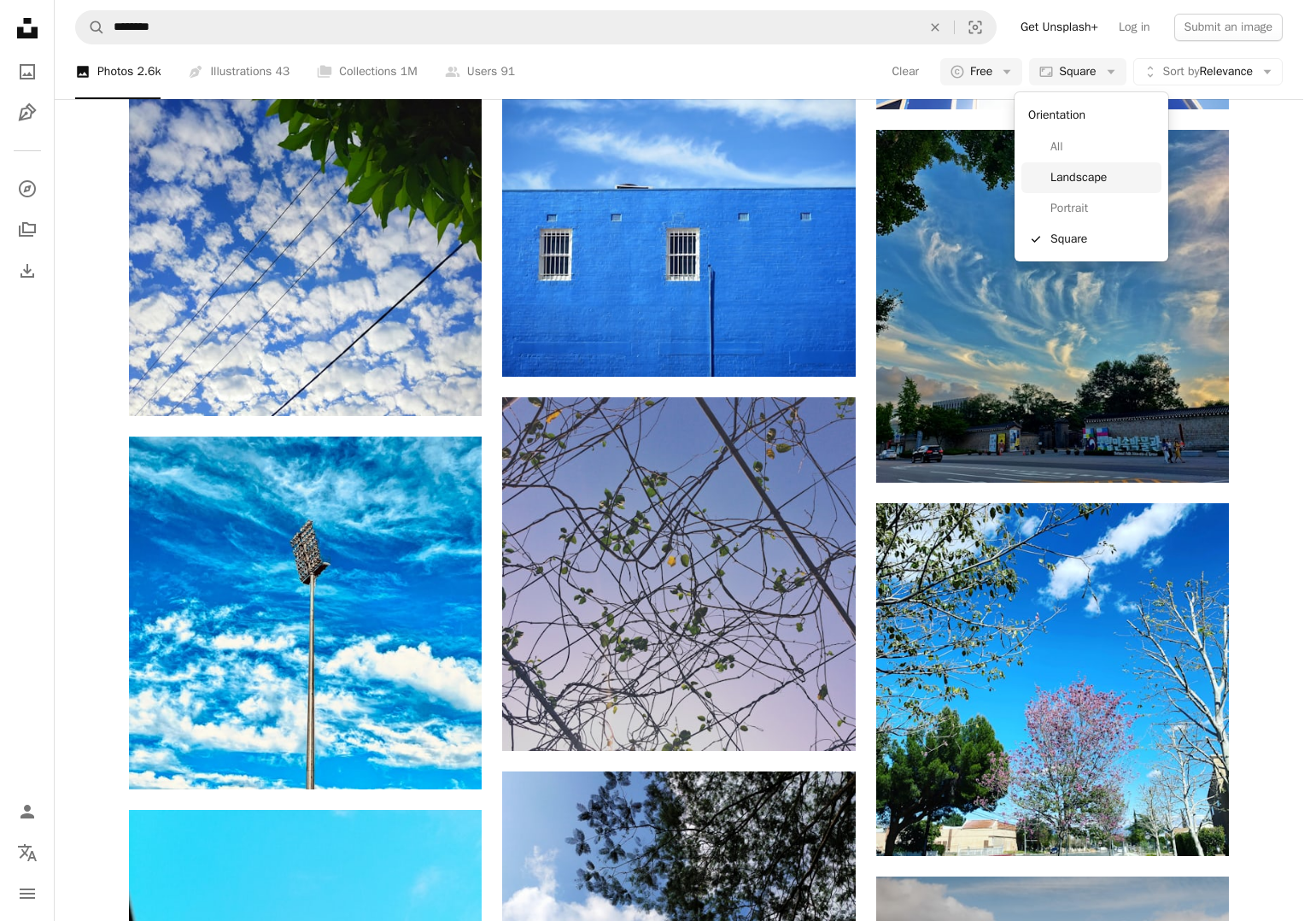 click on "Landscape" at bounding box center [1103, 178] 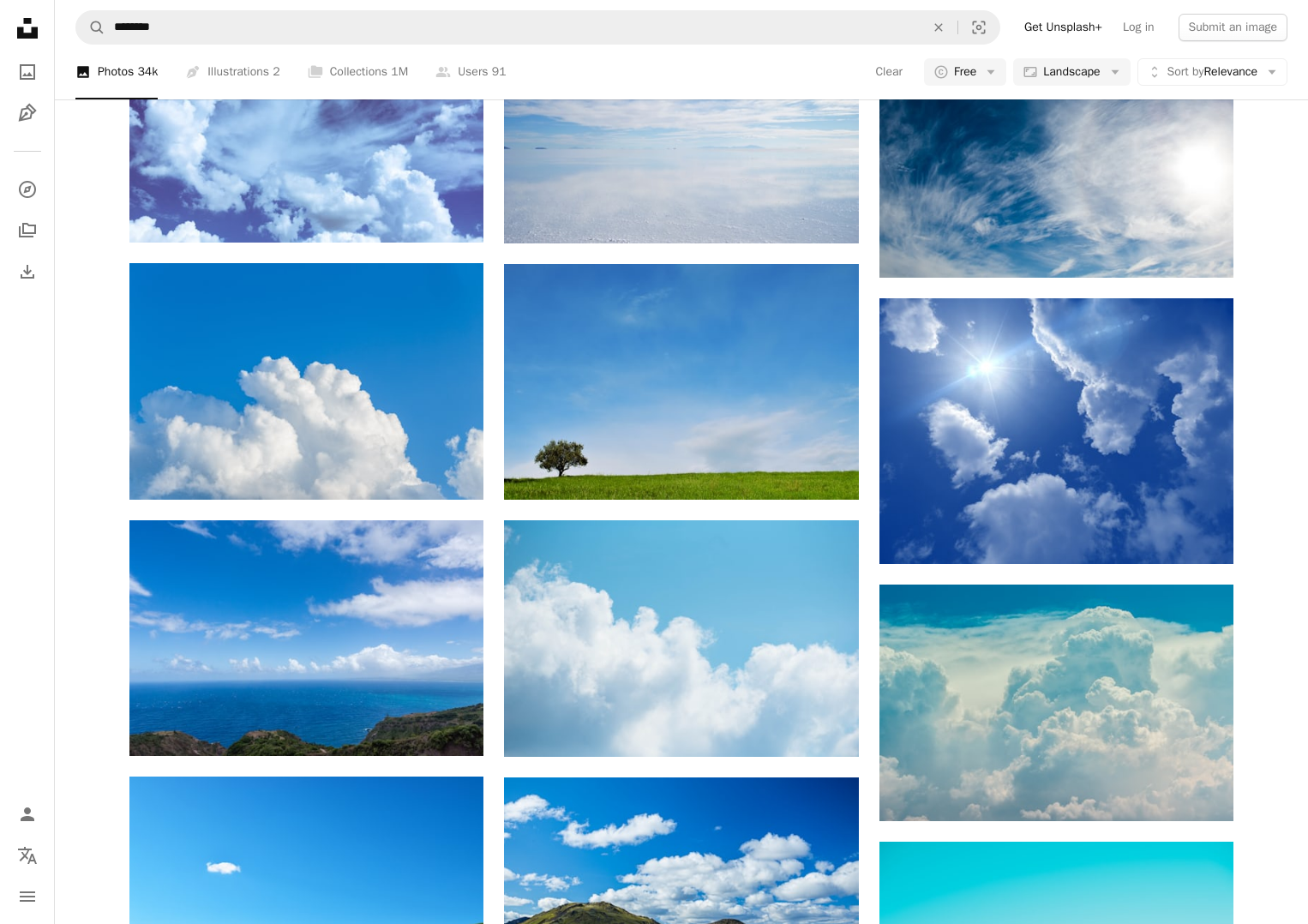 scroll, scrollTop: 86, scrollLeft: 0, axis: vertical 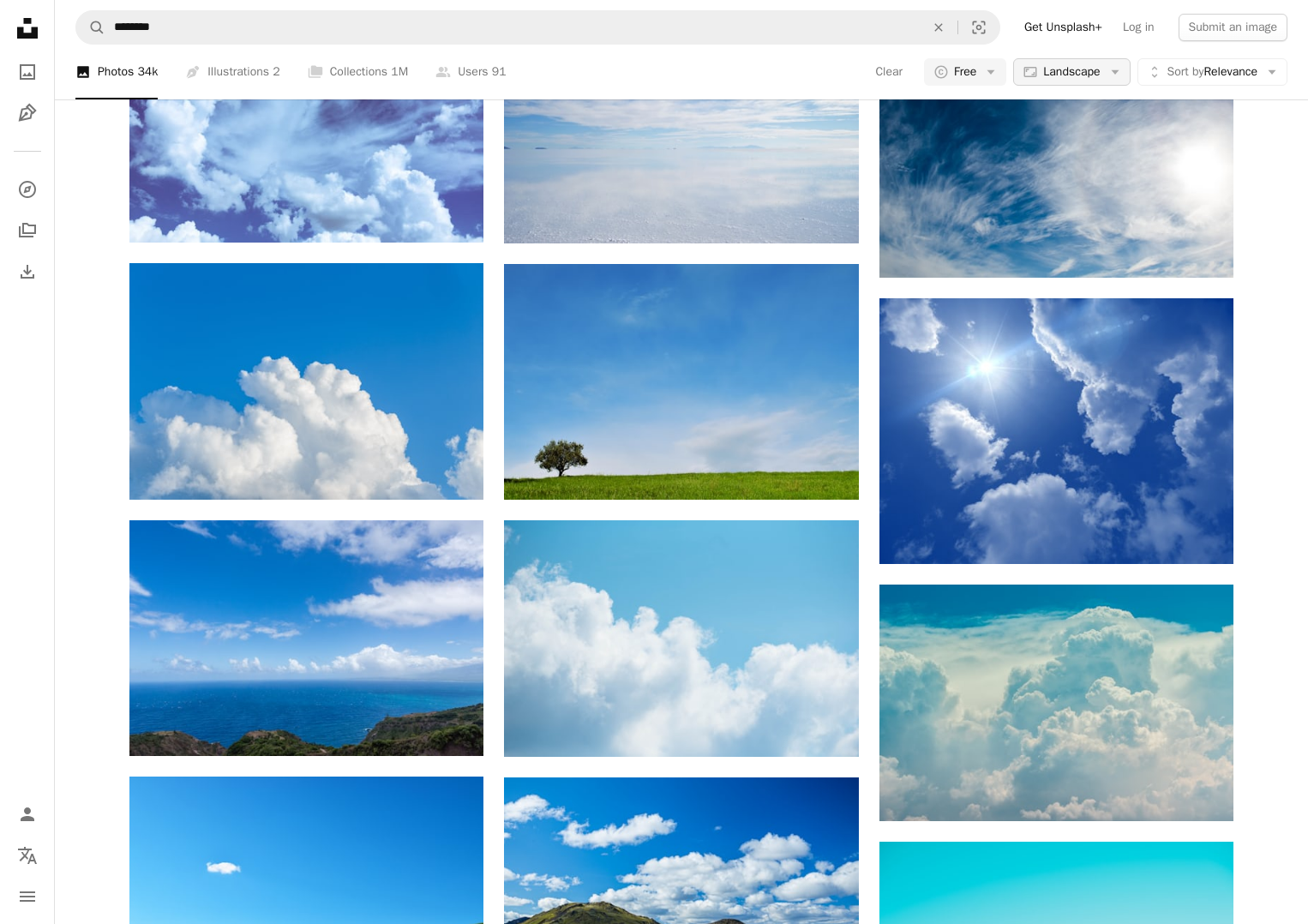 click on "Aspect ratio Landscape Arrow down" at bounding box center (1071, 72) 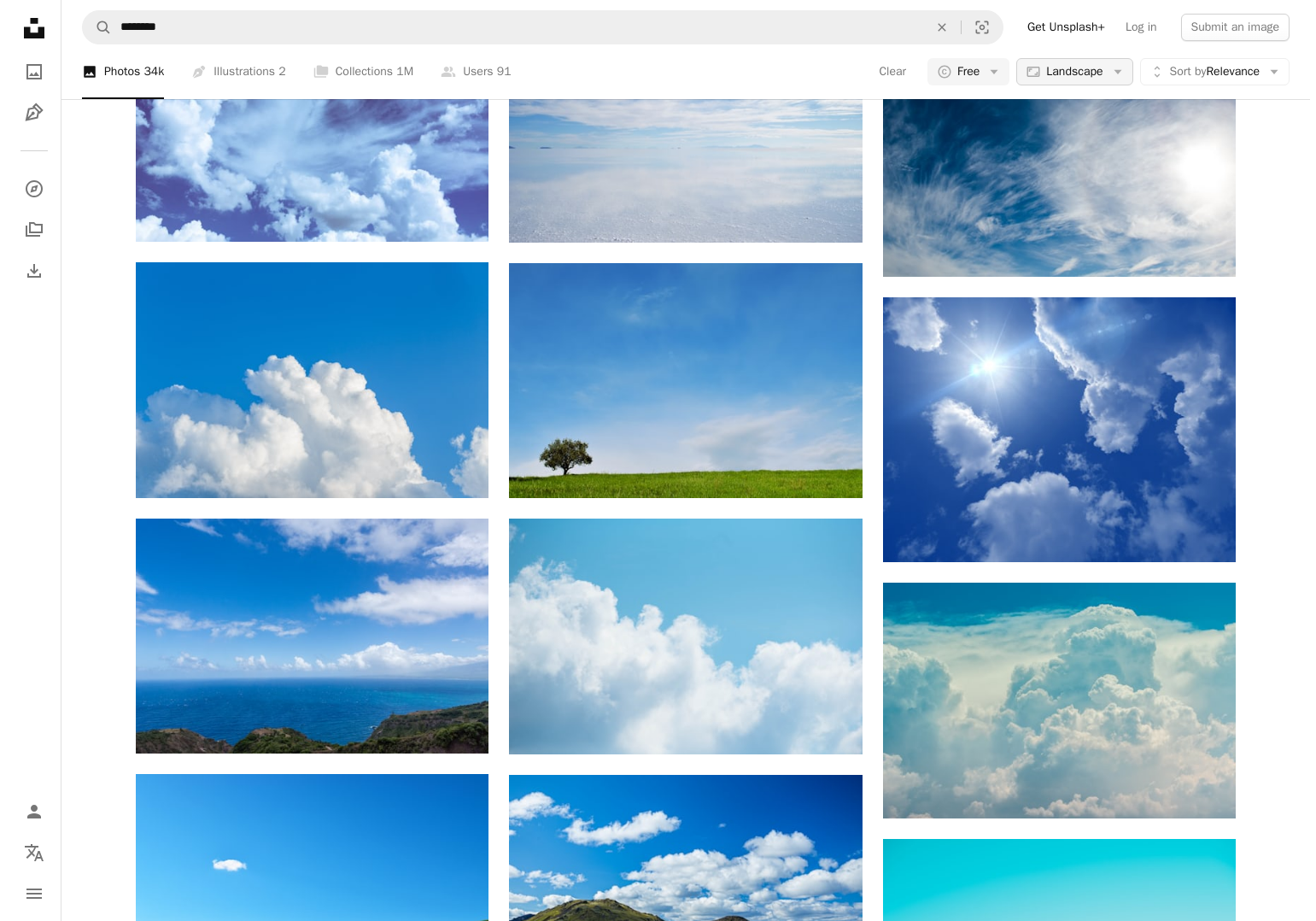 scroll, scrollTop: 0, scrollLeft: 0, axis: both 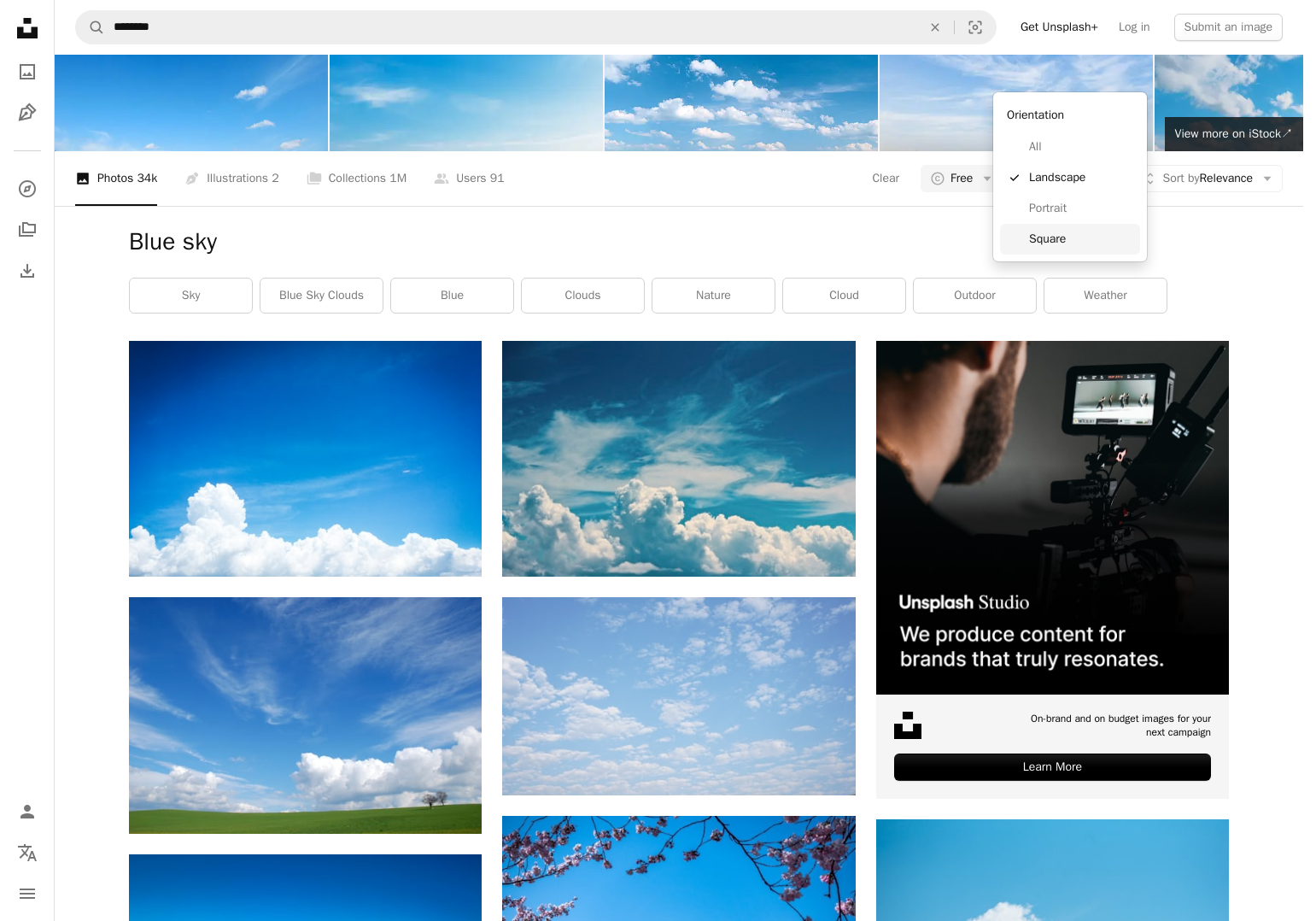 click on "Square" at bounding box center (1081, 239) 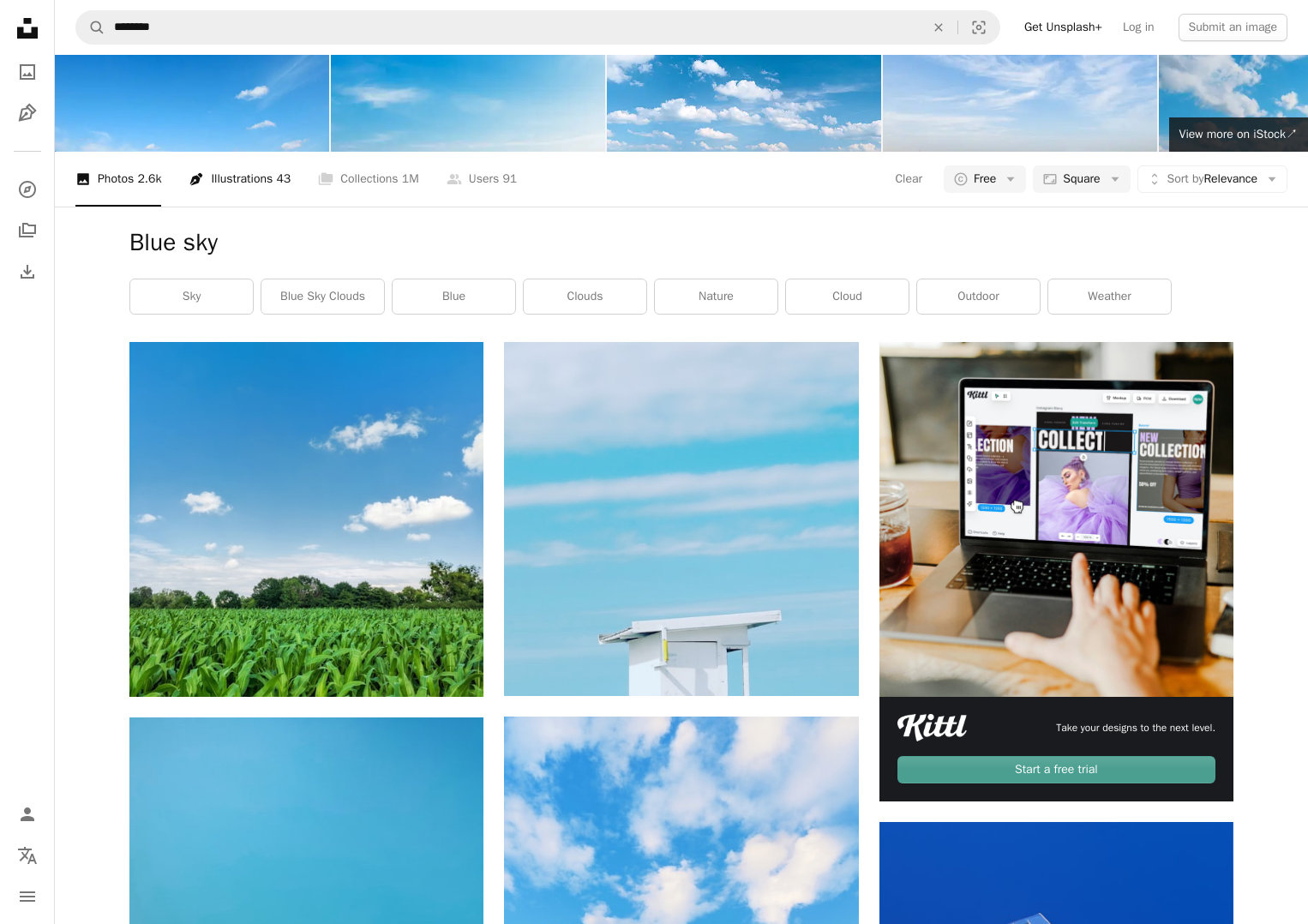 click on "Pen Tool Illustrations   43" at bounding box center (239, 179) 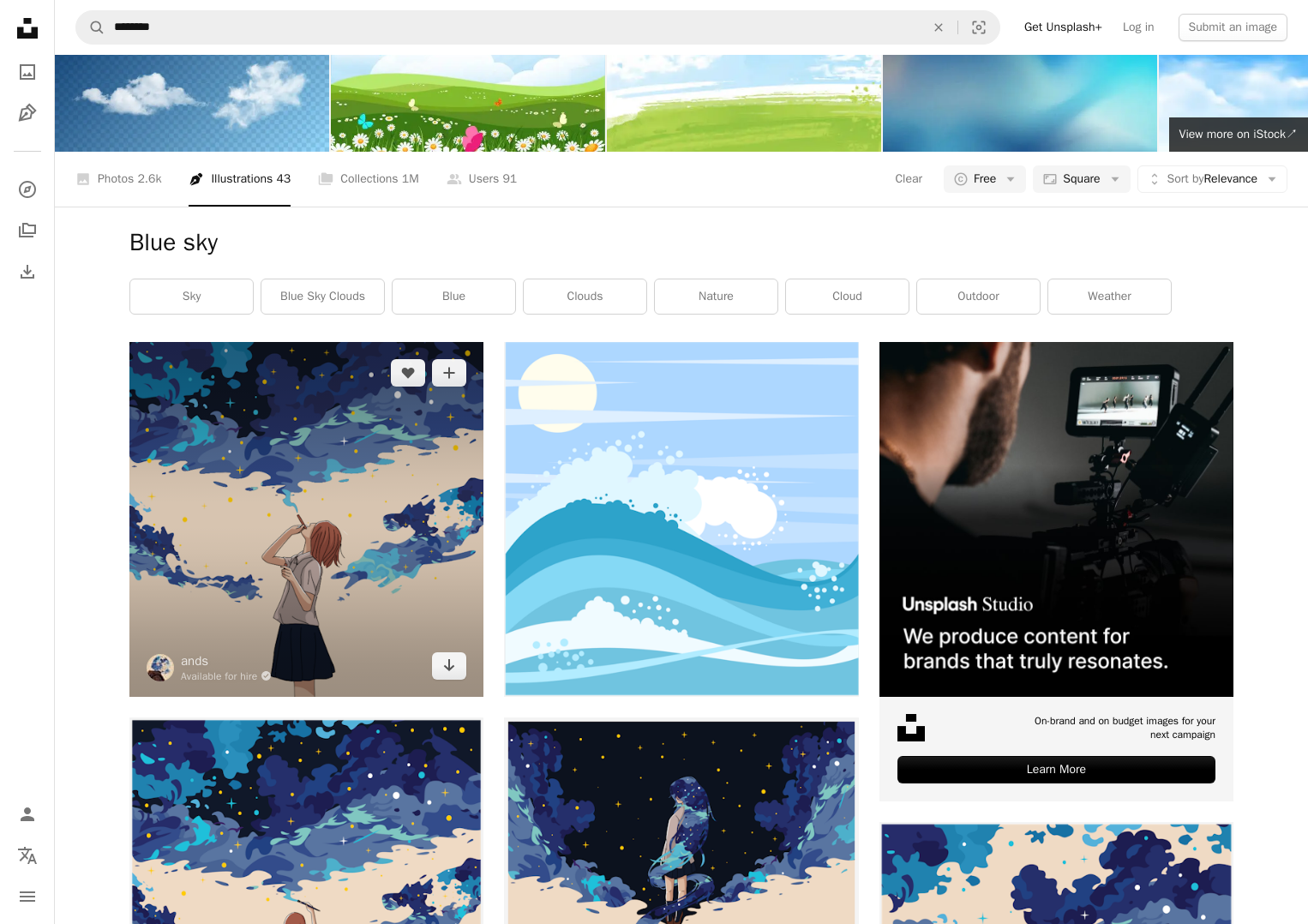 scroll, scrollTop: 0, scrollLeft: 0, axis: both 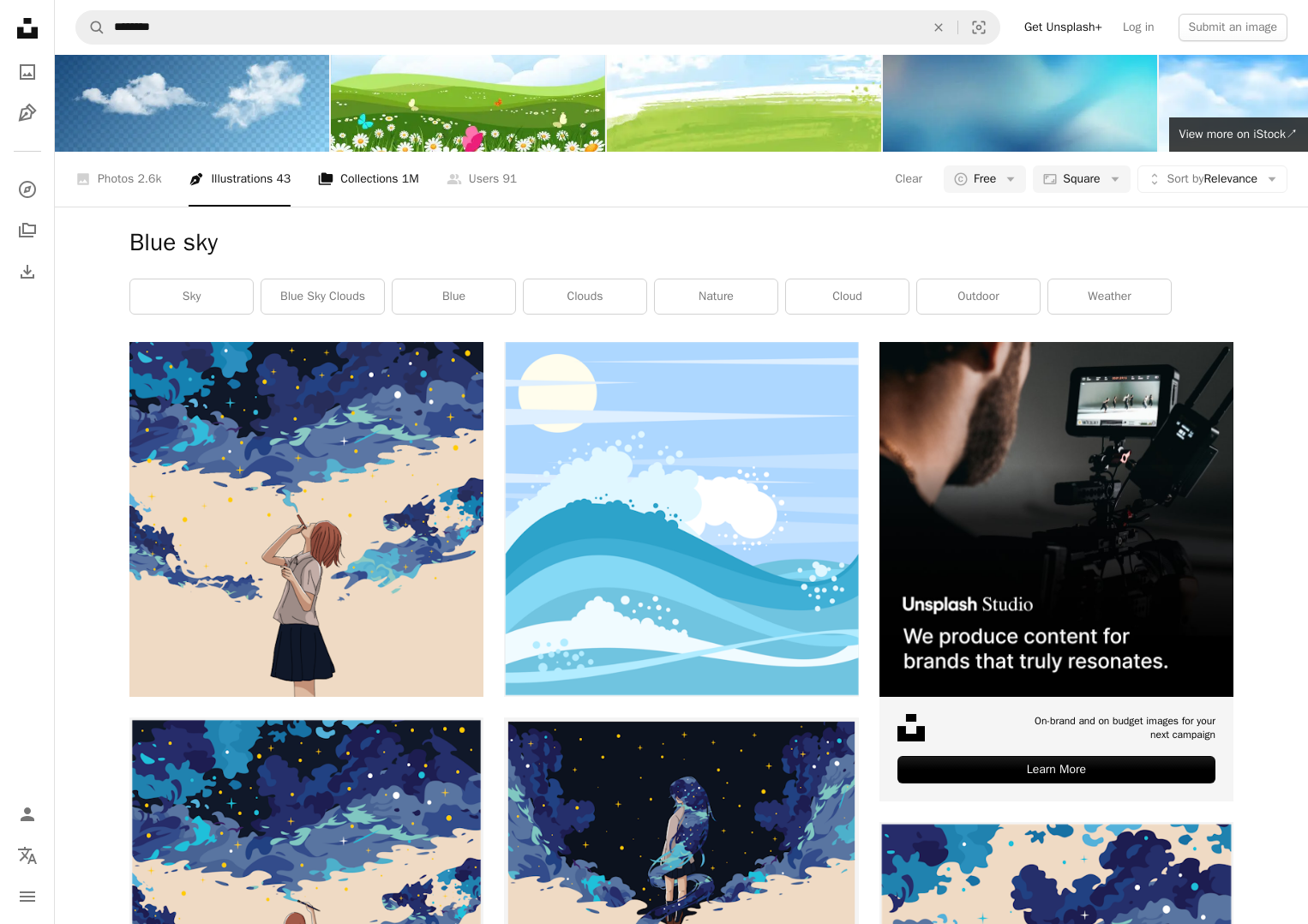 click on "A stack of folders Collections   1M" at bounding box center (368, 179) 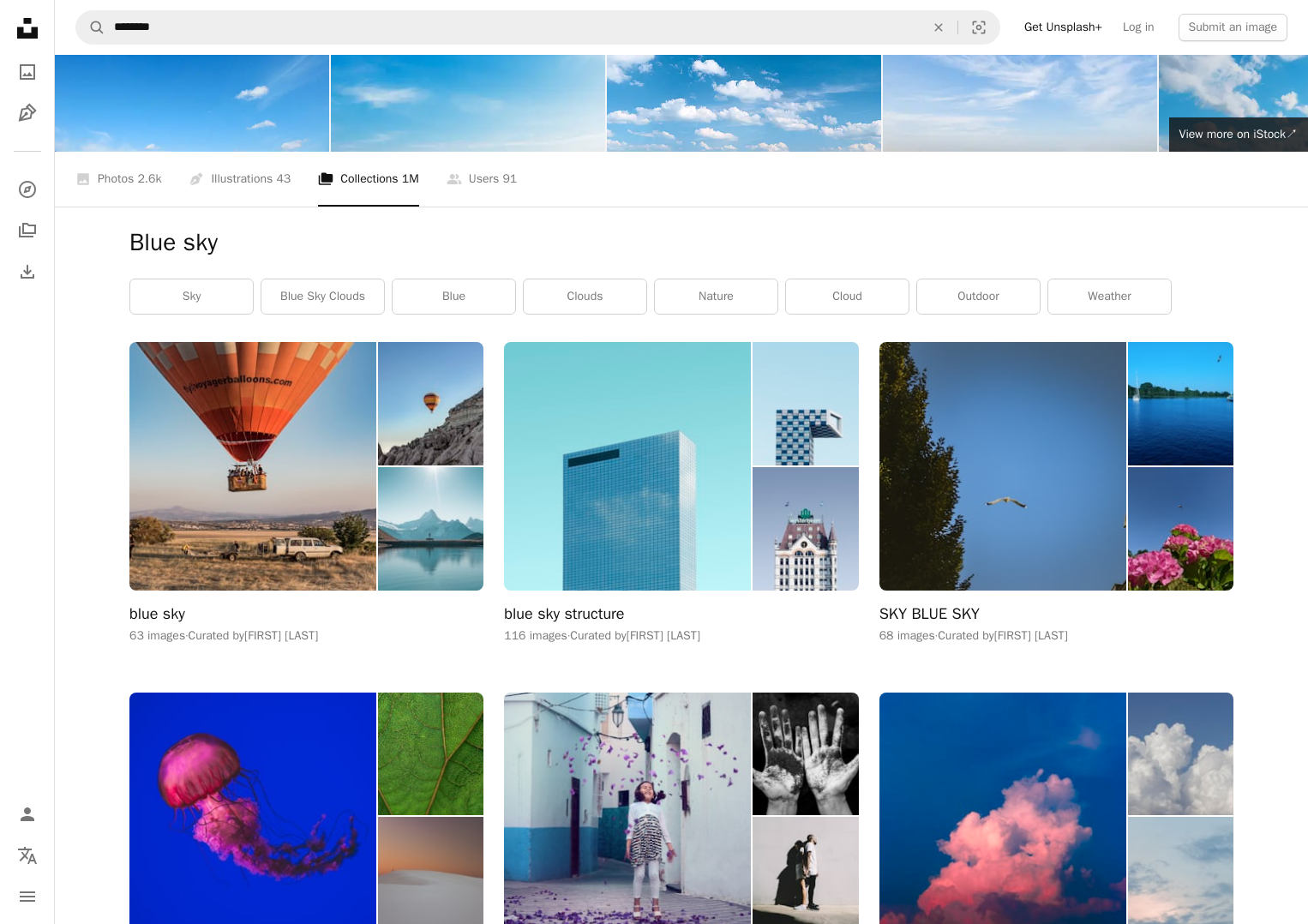 scroll, scrollTop: 3810, scrollLeft: 0, axis: vertical 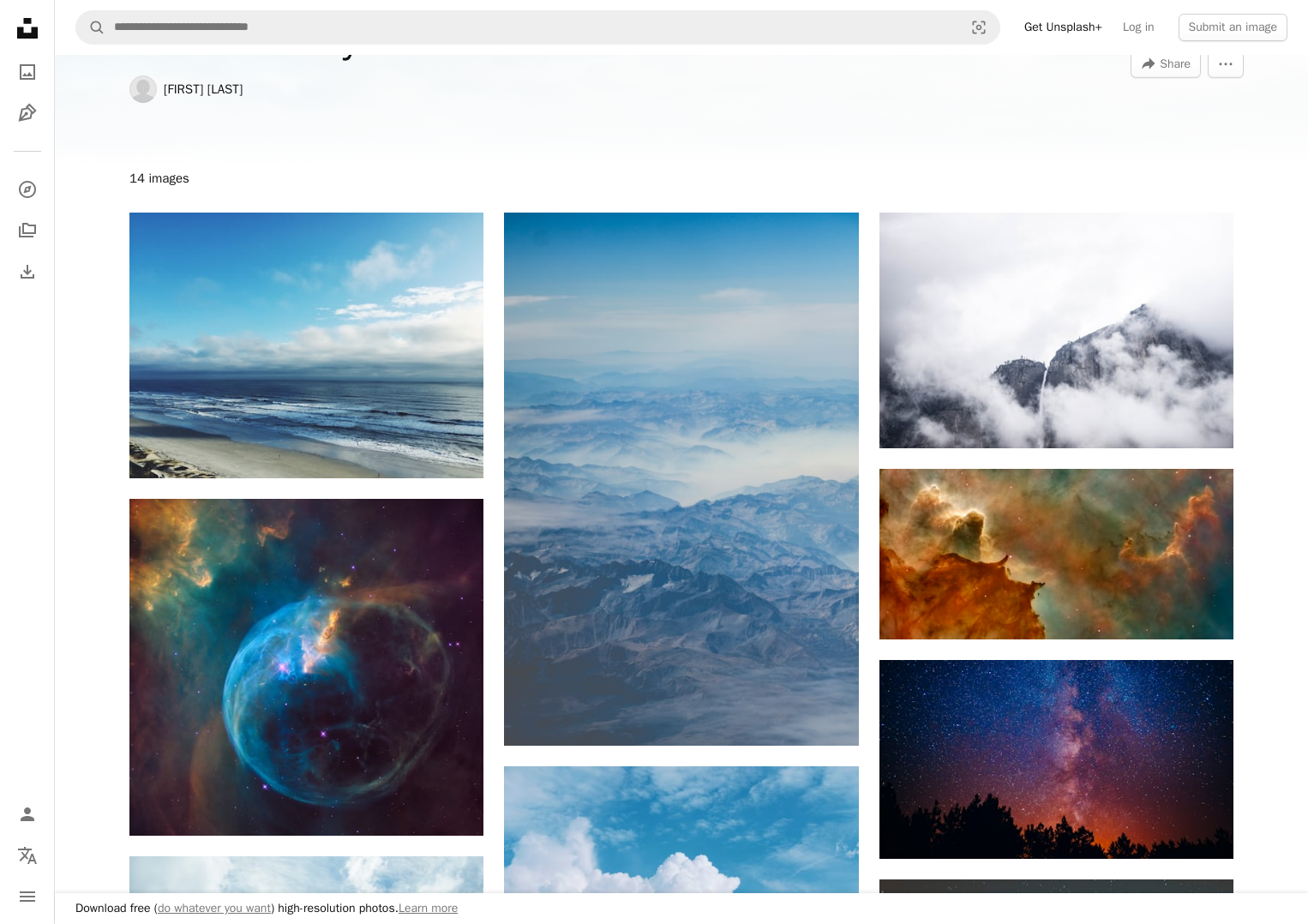 click at bounding box center (681, 1141) 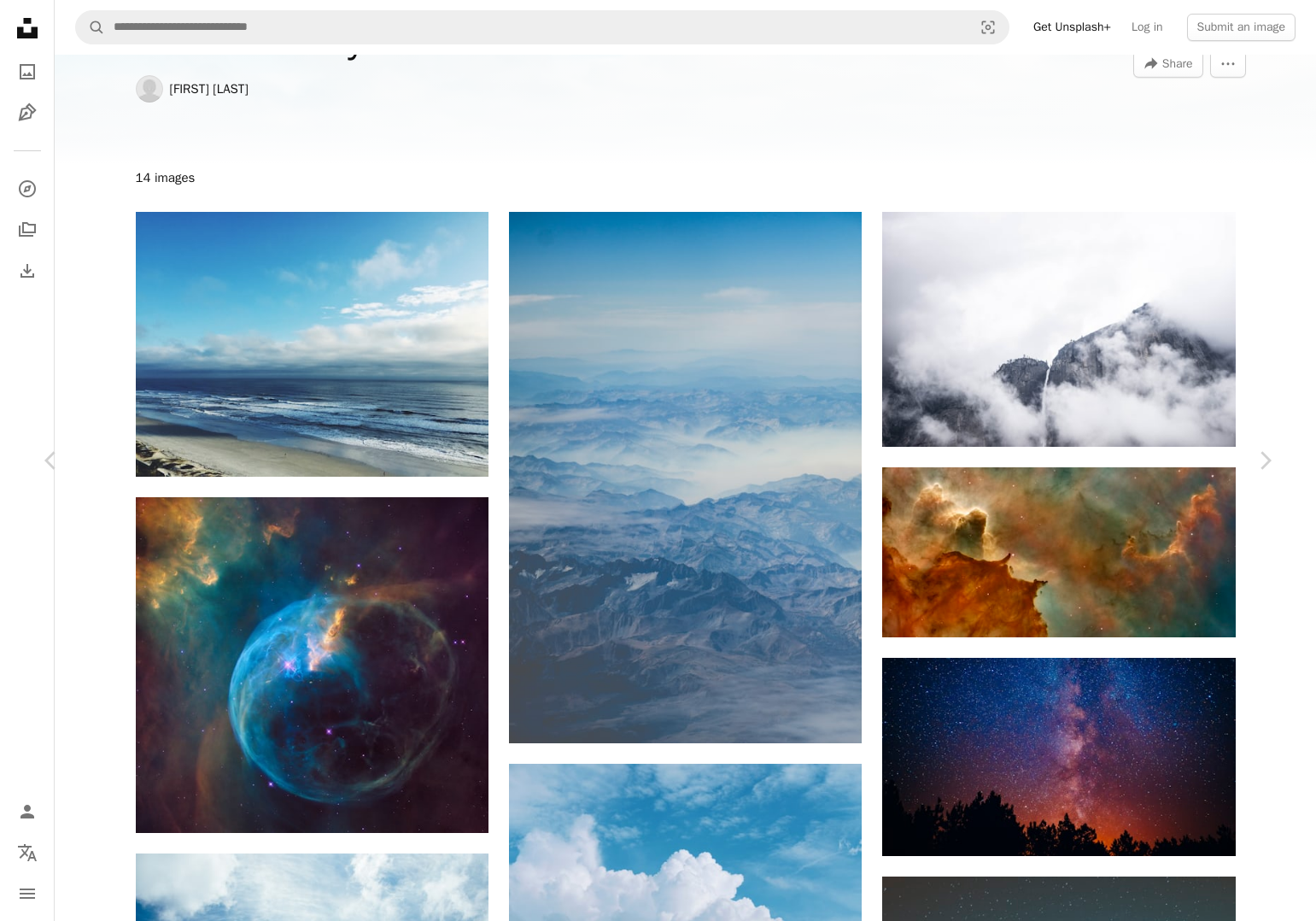 click on "An X shape" at bounding box center [17, 17] 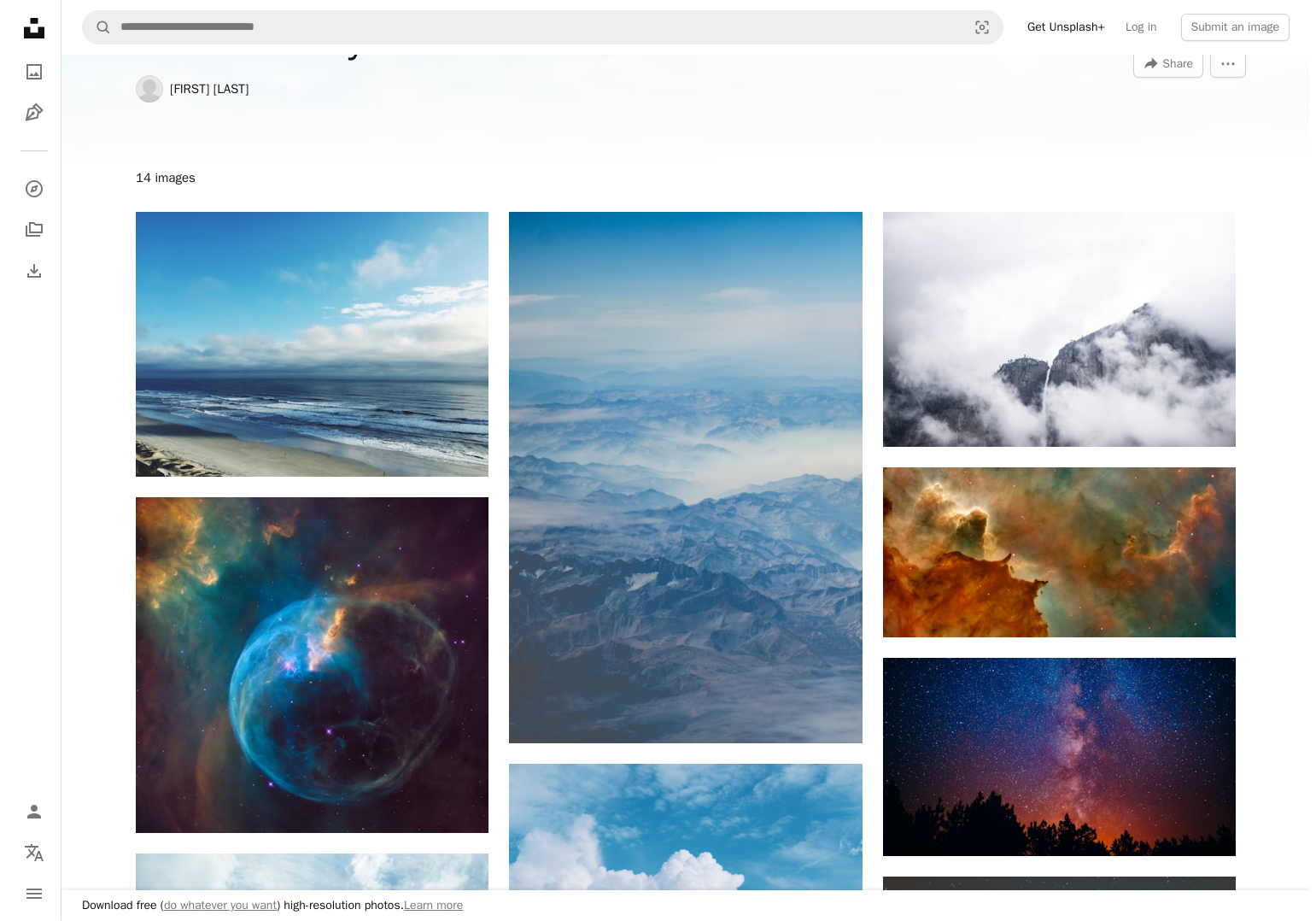 scroll, scrollTop: 595, scrollLeft: 0, axis: vertical 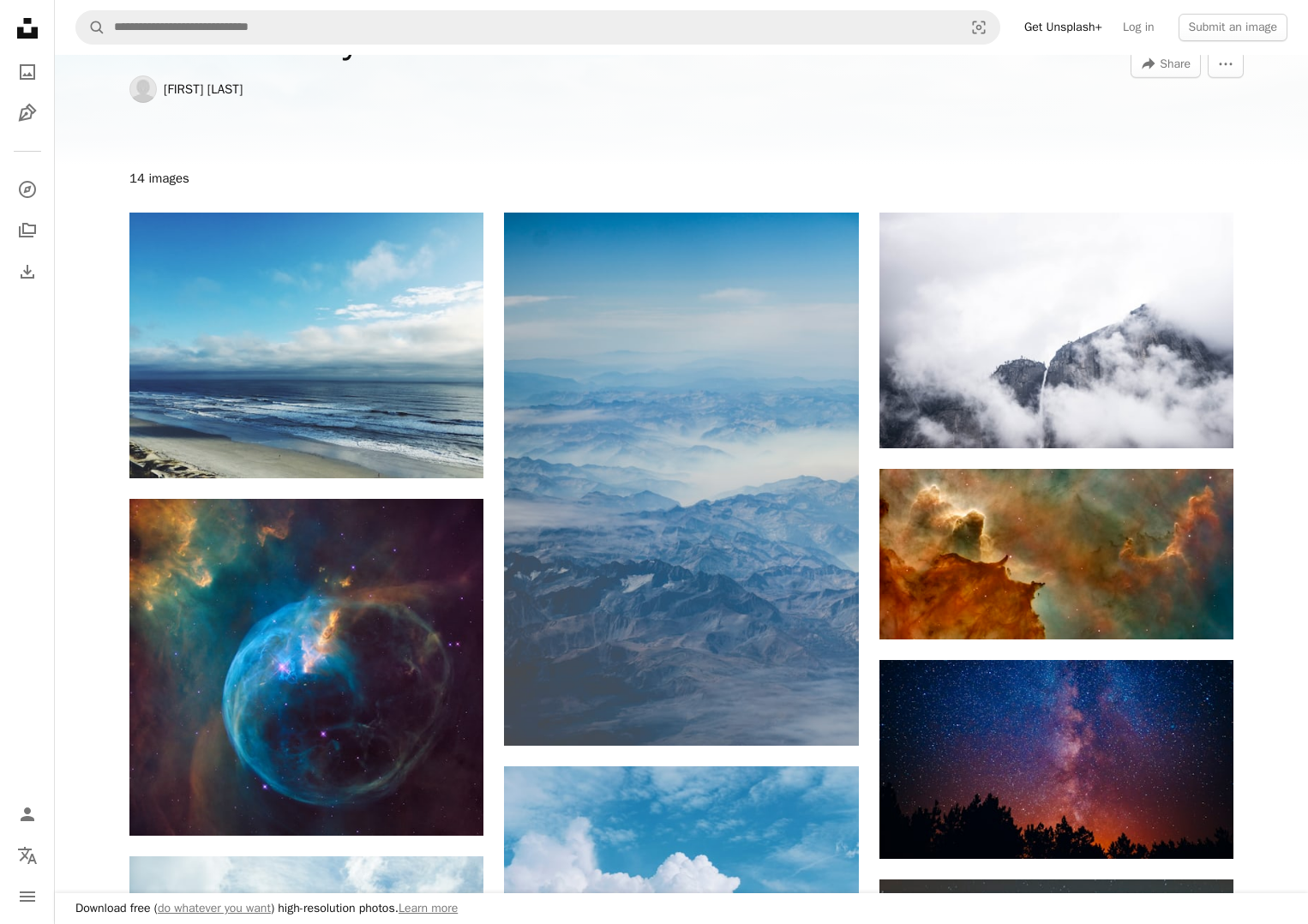 click at bounding box center (681, 1141) 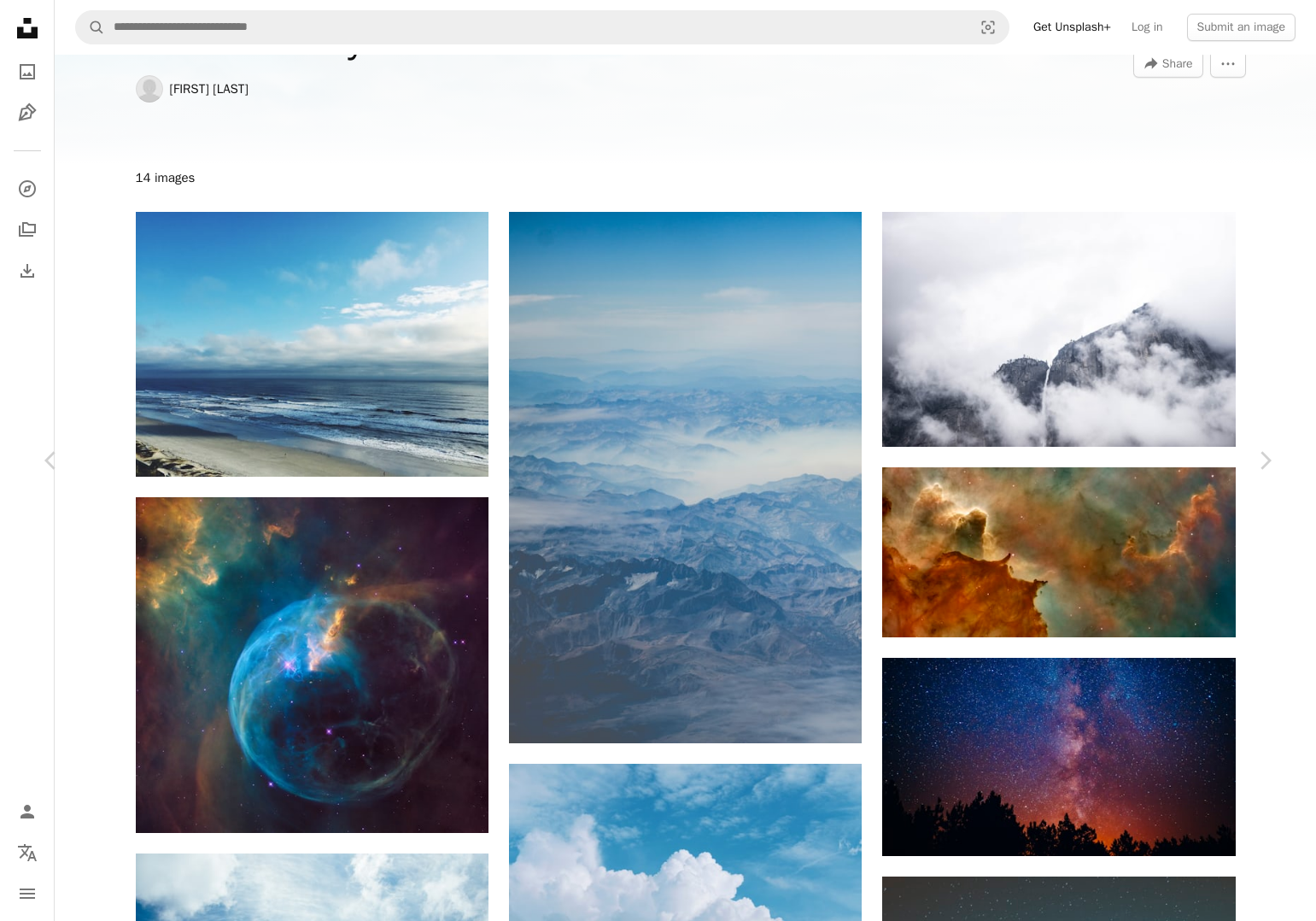 click on "[FIRST] [LAST]" at bounding box center (196, 2878) 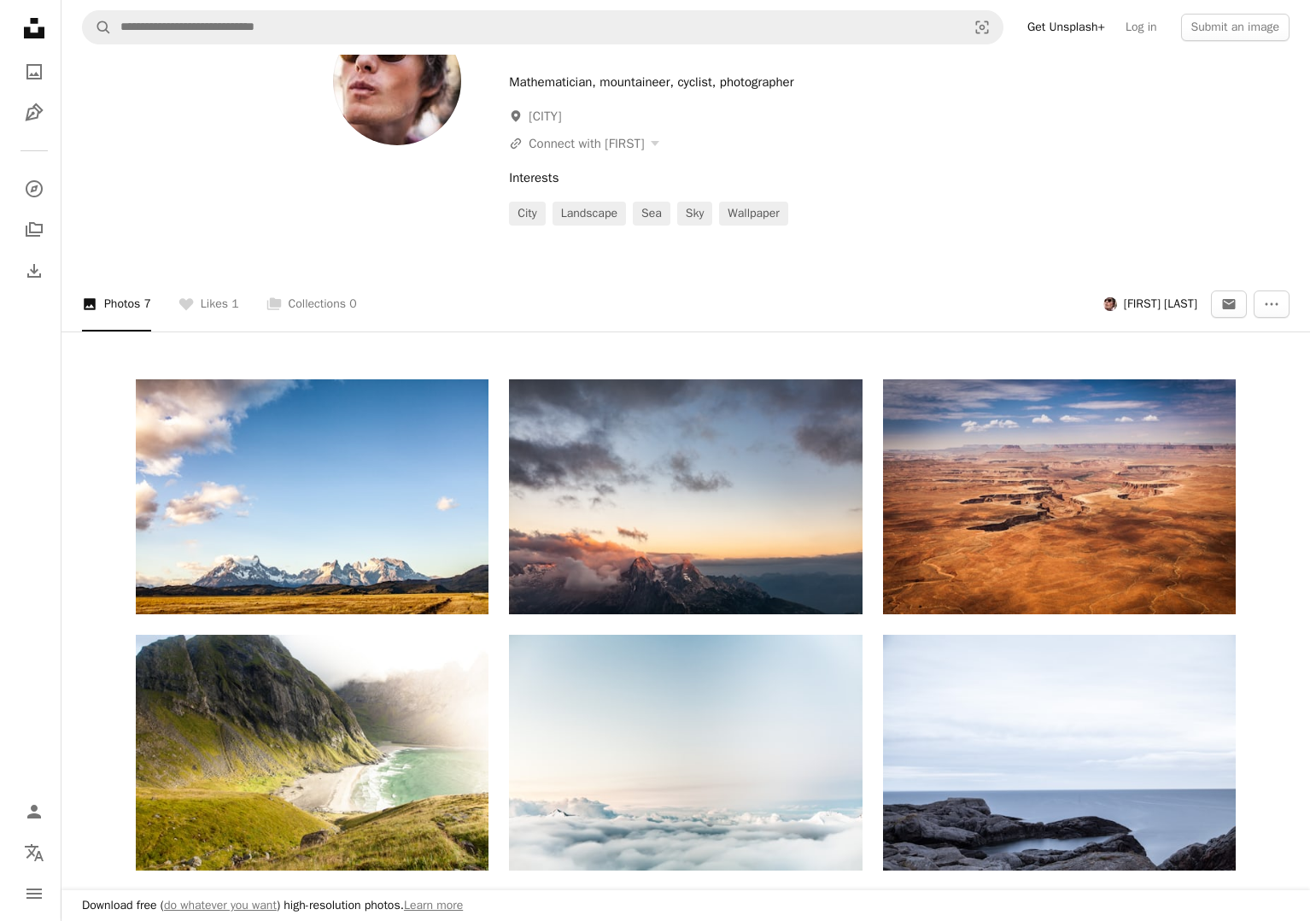 scroll, scrollTop: 366, scrollLeft: 0, axis: vertical 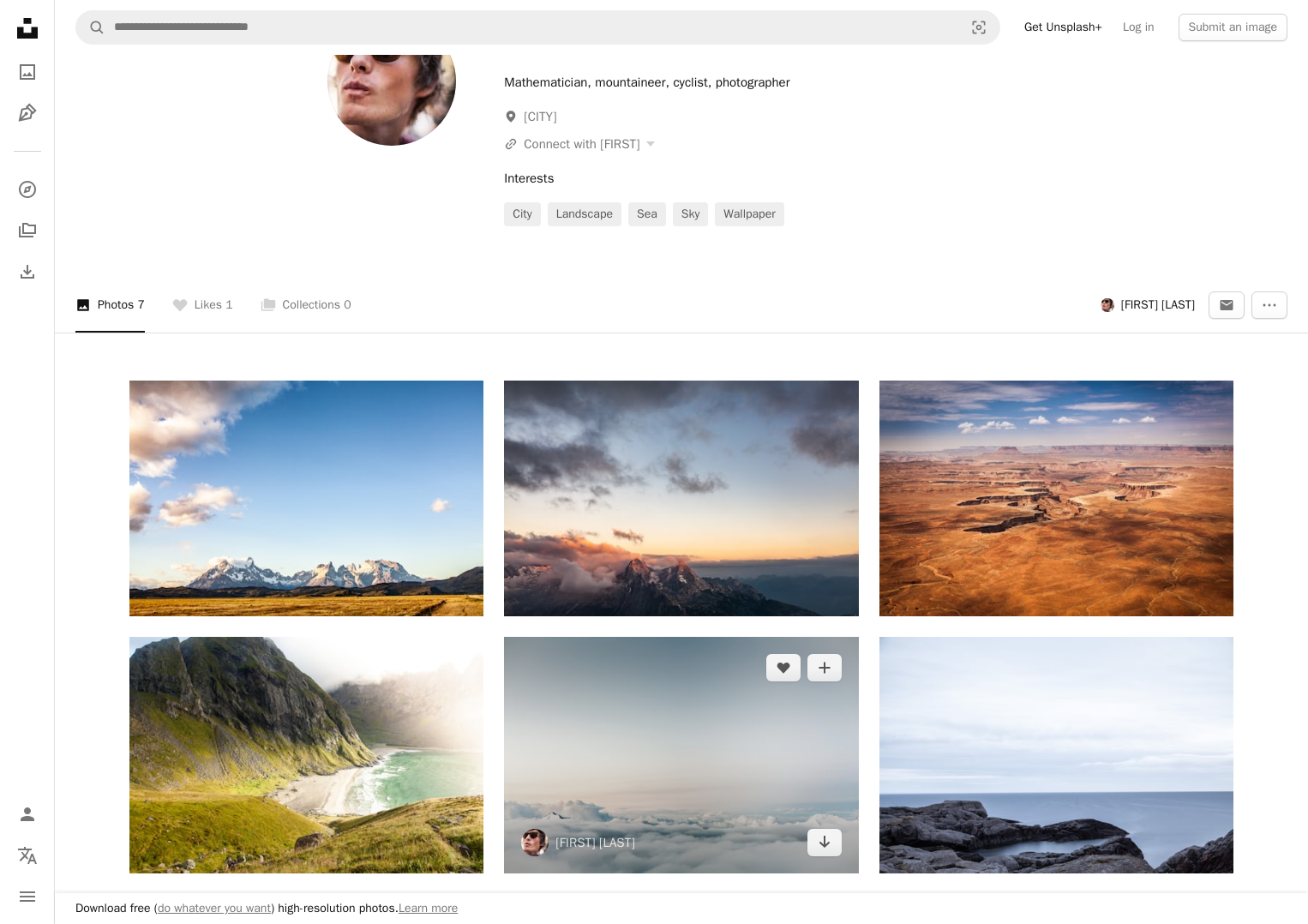 click at bounding box center [681, 754] 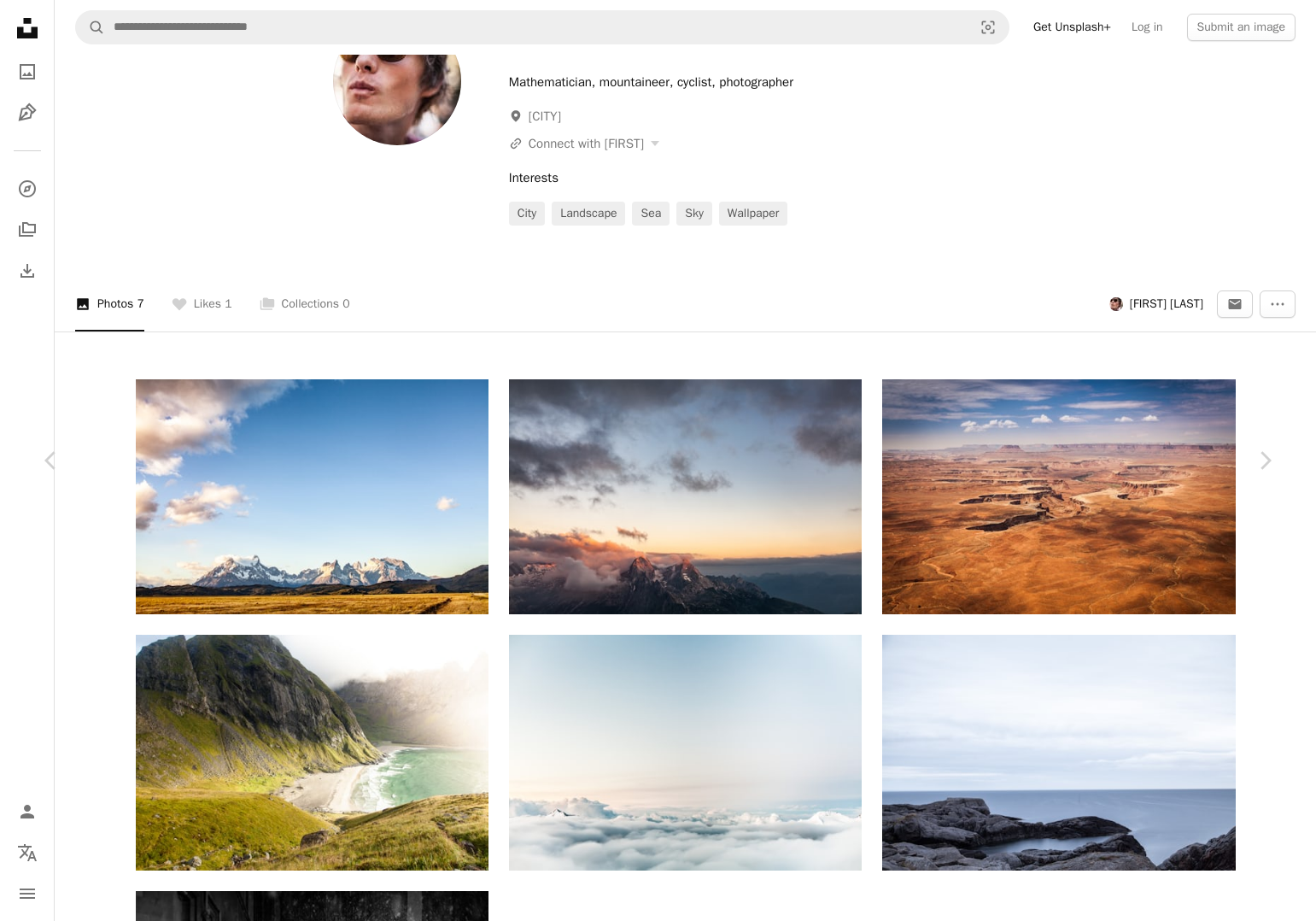 click 